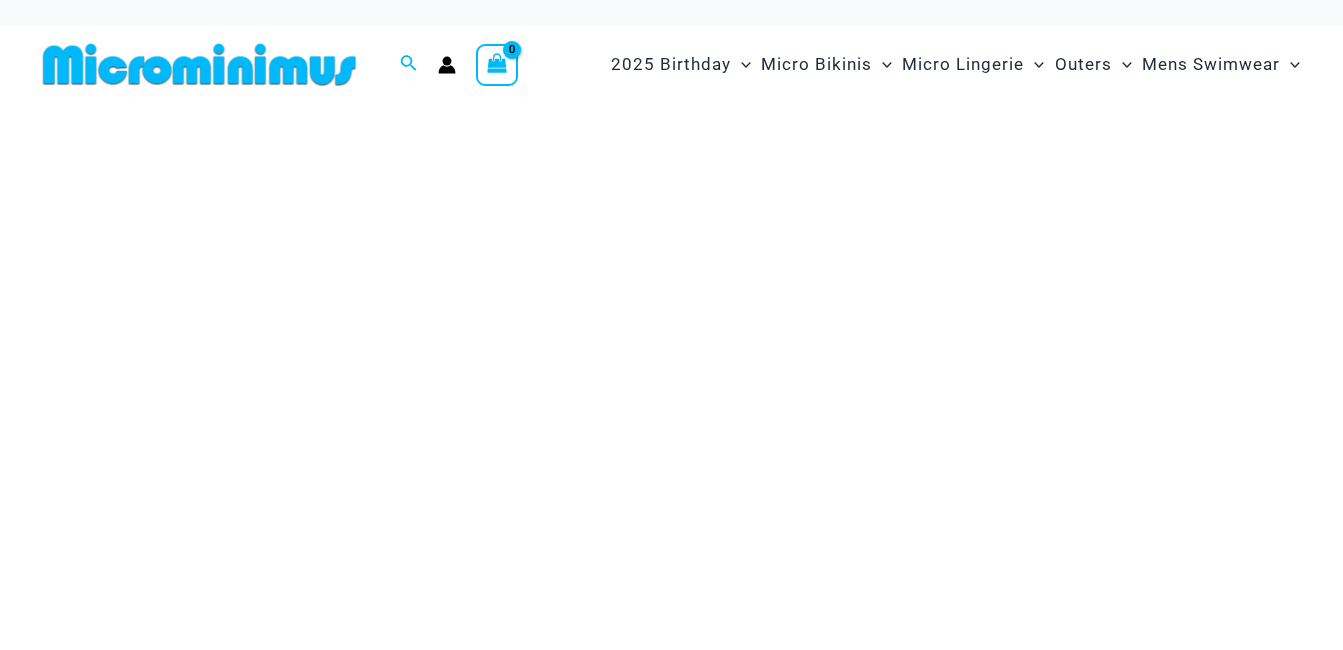 scroll, scrollTop: 0, scrollLeft: 0, axis: both 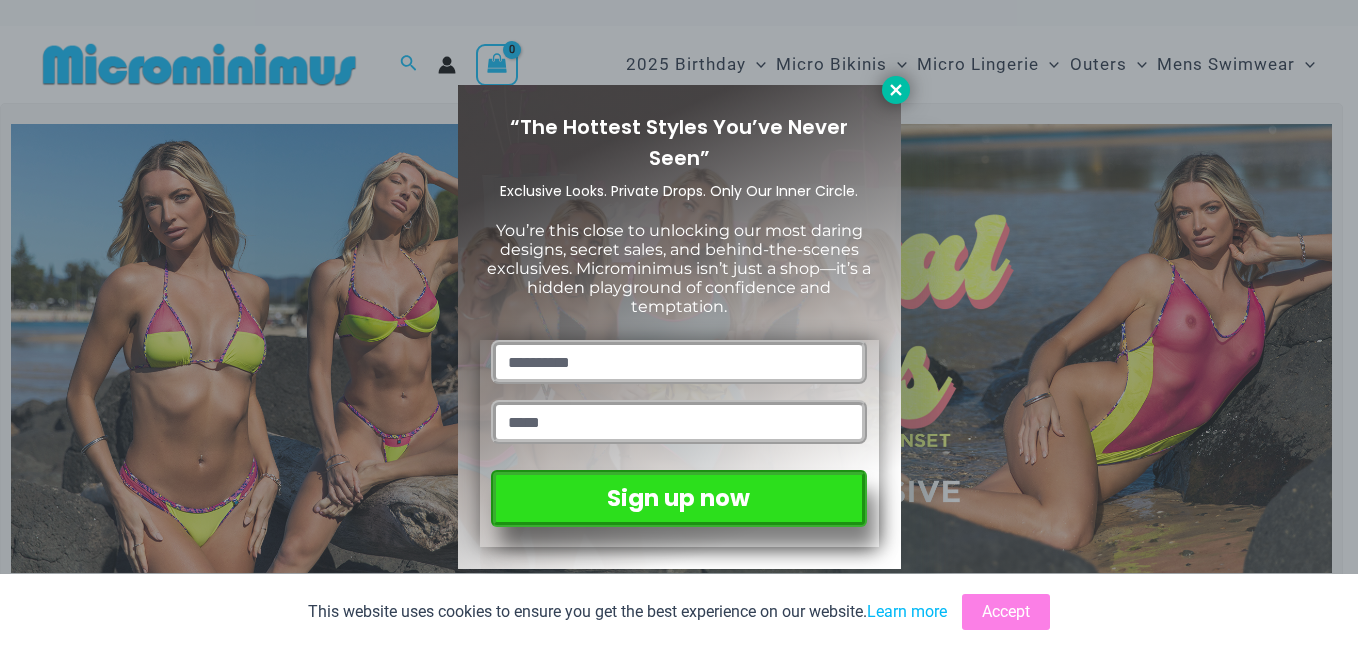 click 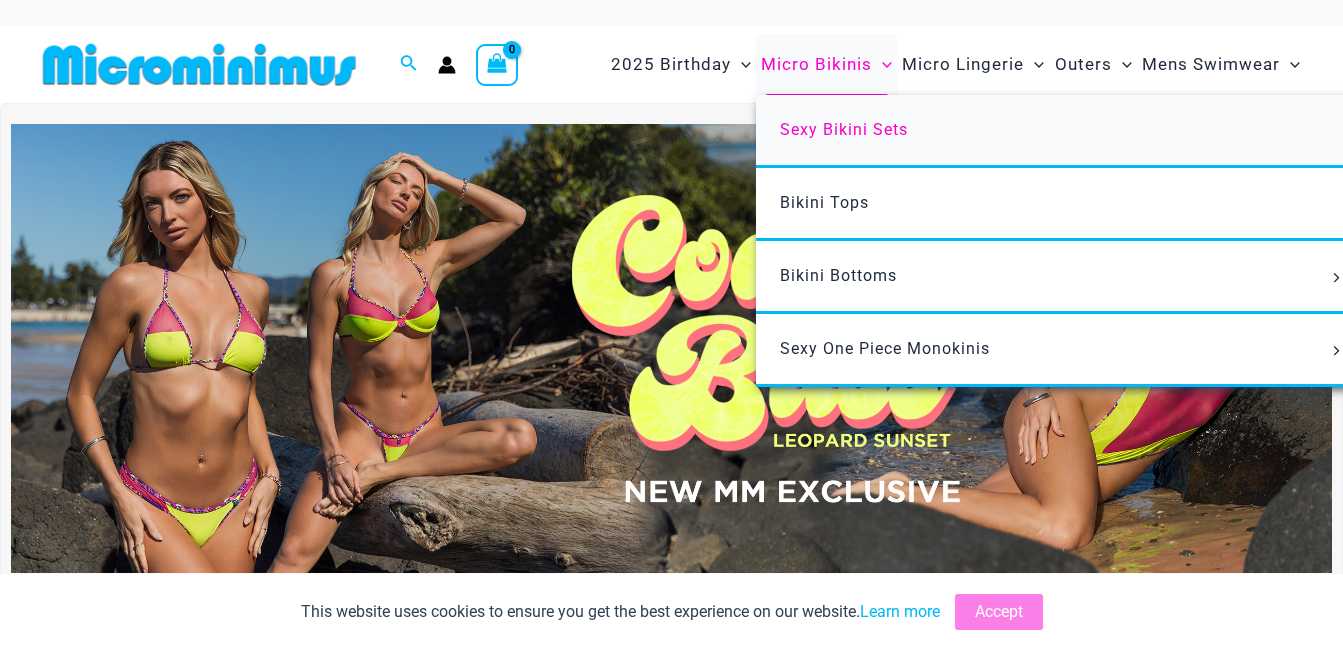click on "Sexy Bikini Sets" at bounding box center (844, 129) 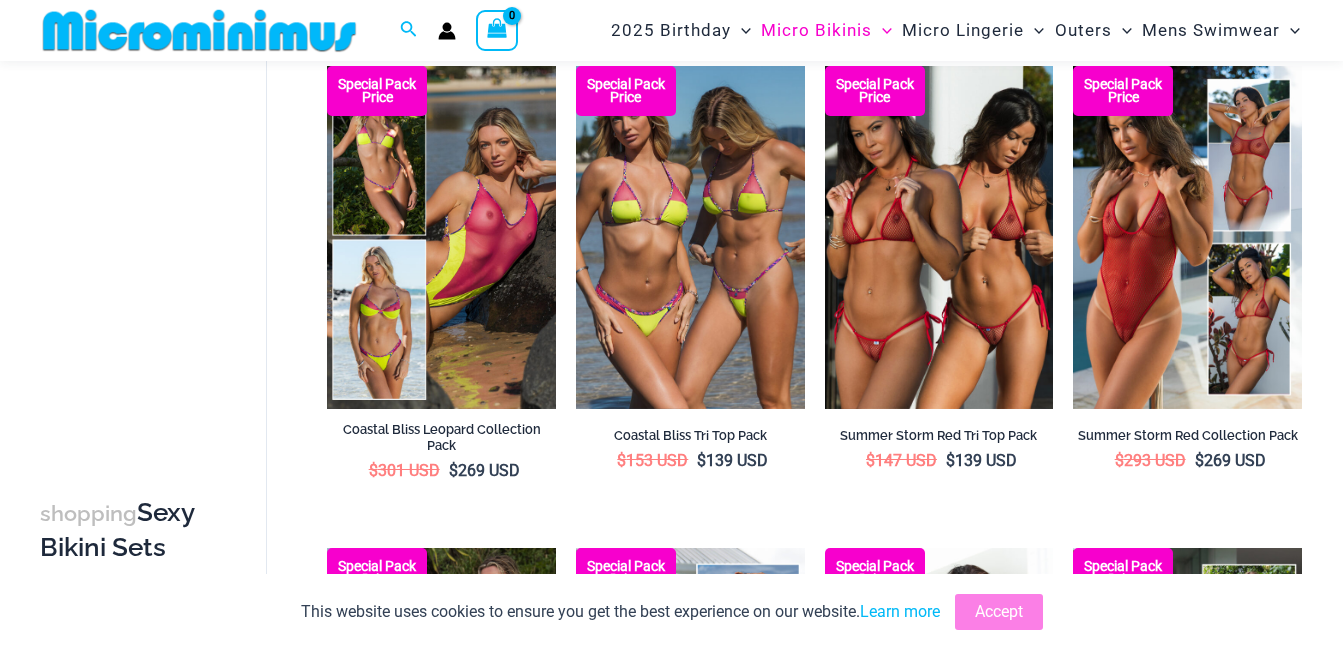 scroll, scrollTop: 125, scrollLeft: 0, axis: vertical 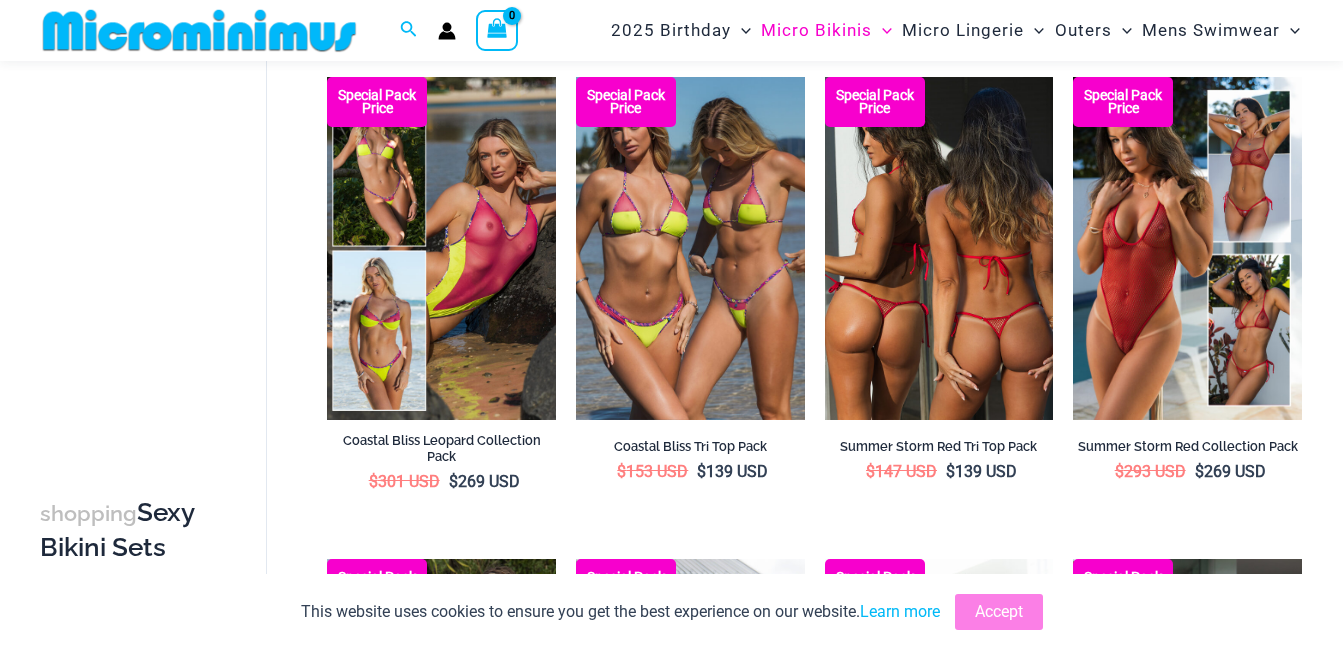 click at bounding box center (939, 248) 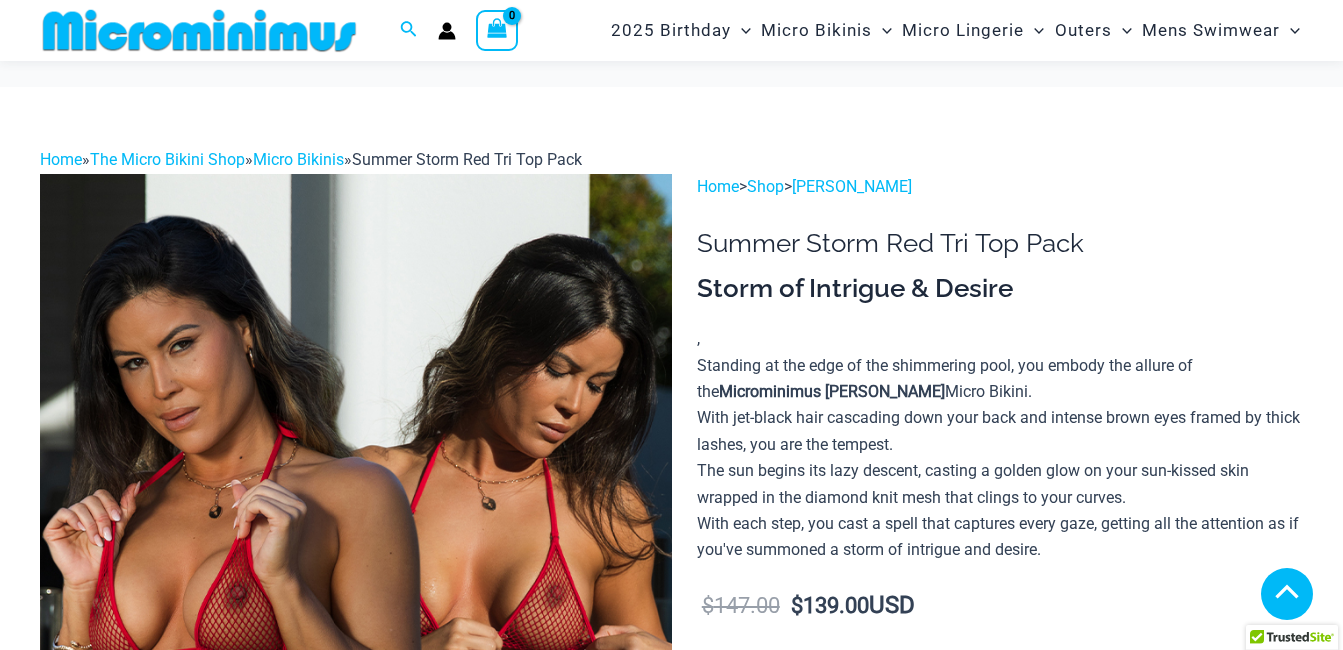 scroll, scrollTop: 497, scrollLeft: 0, axis: vertical 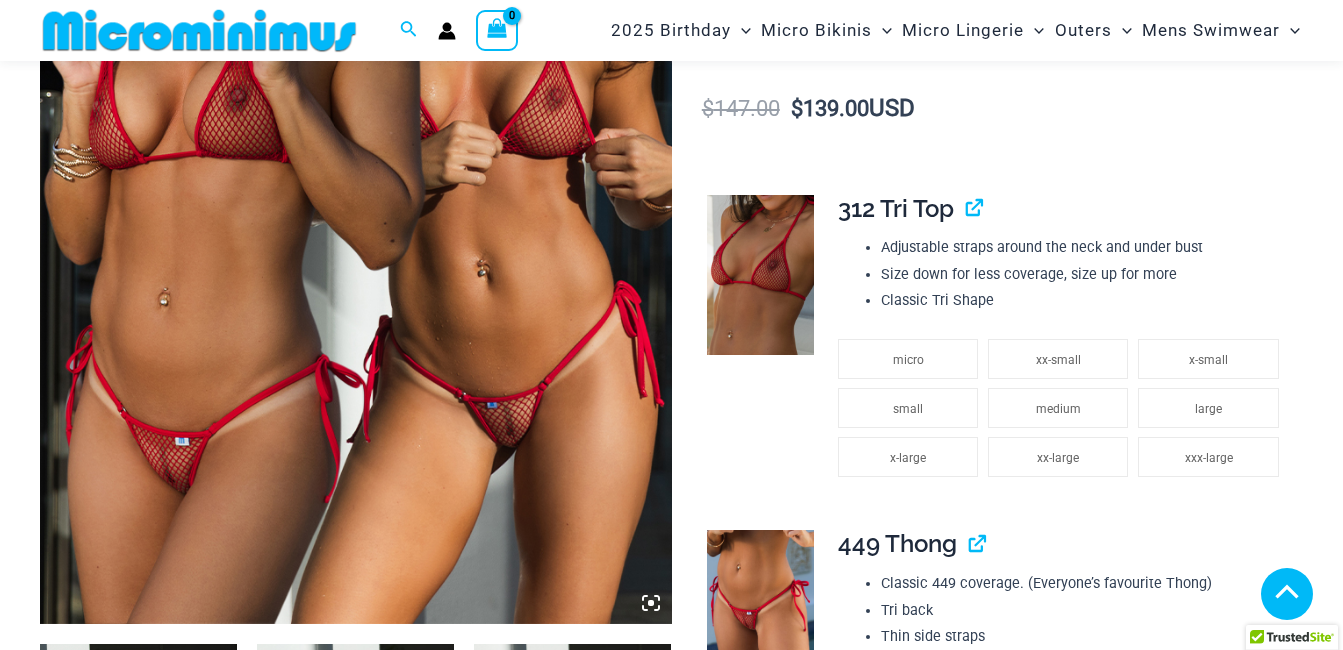 click 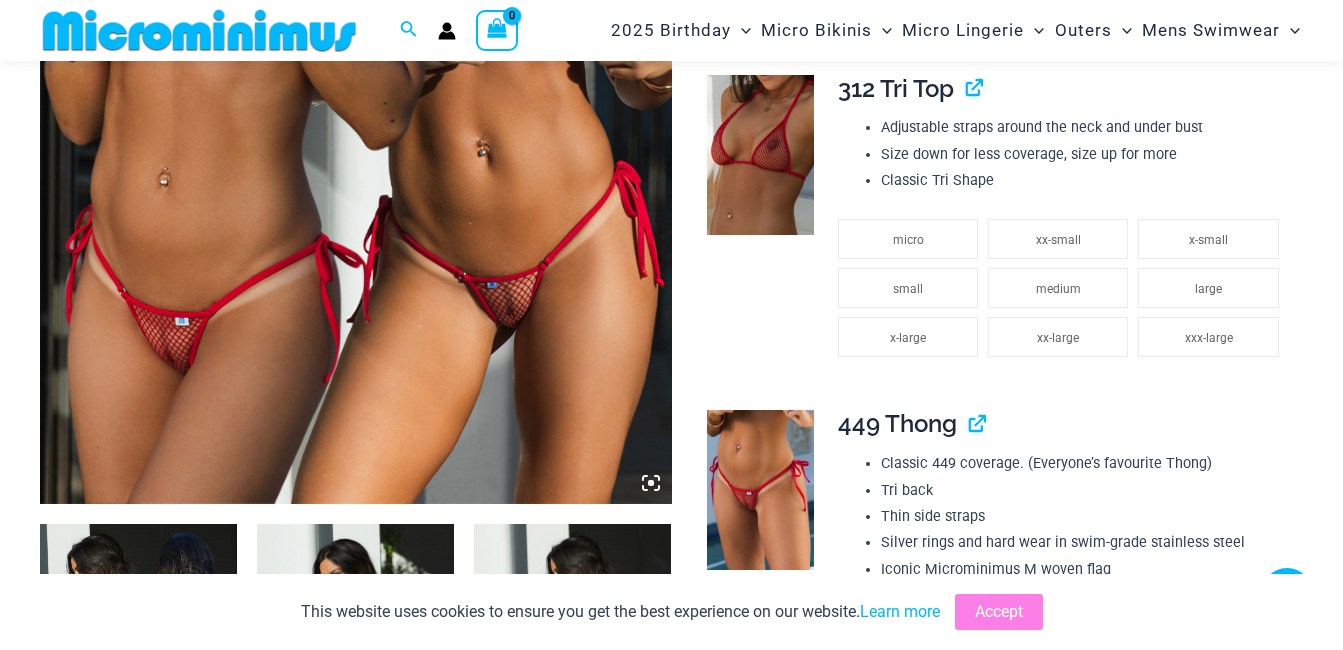 click 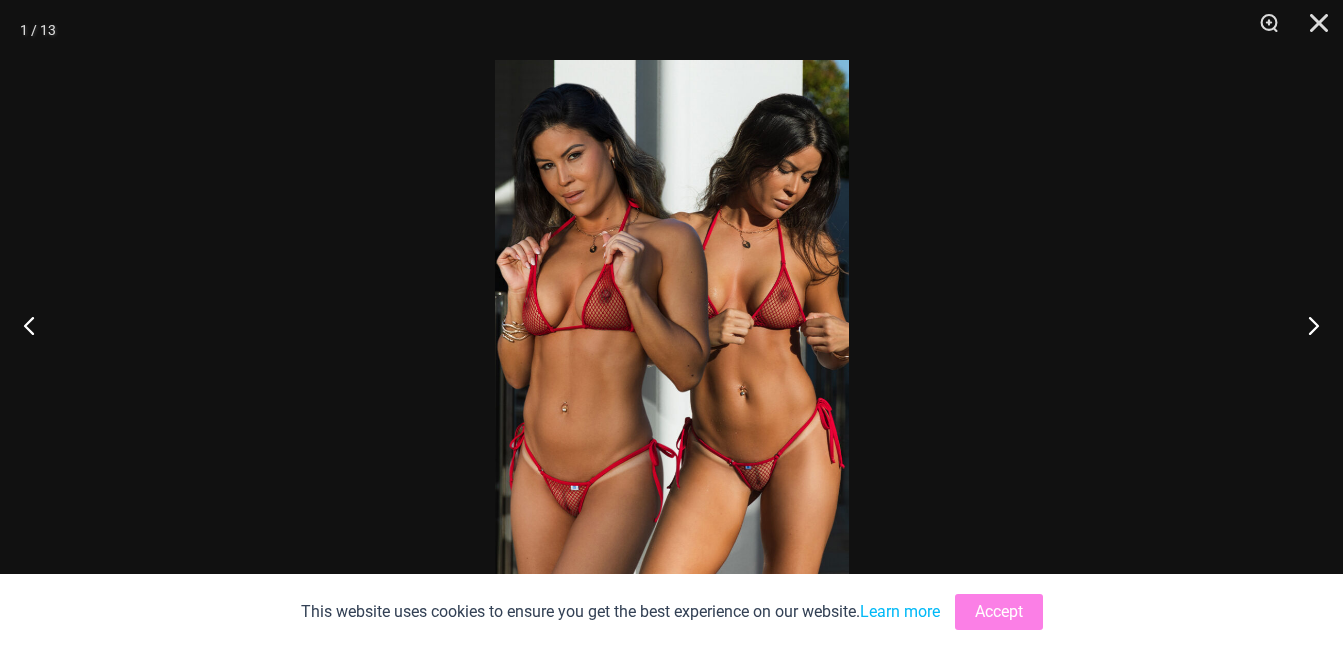 click at bounding box center [672, 325] 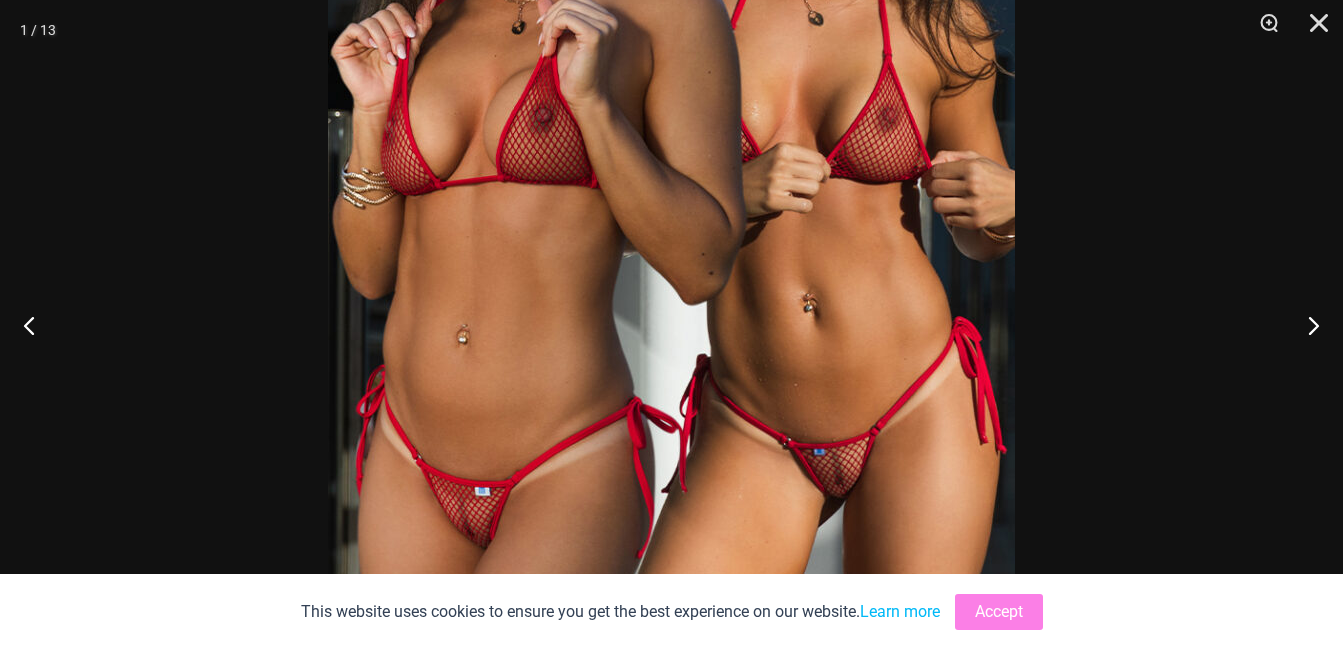 click at bounding box center (671, 175) 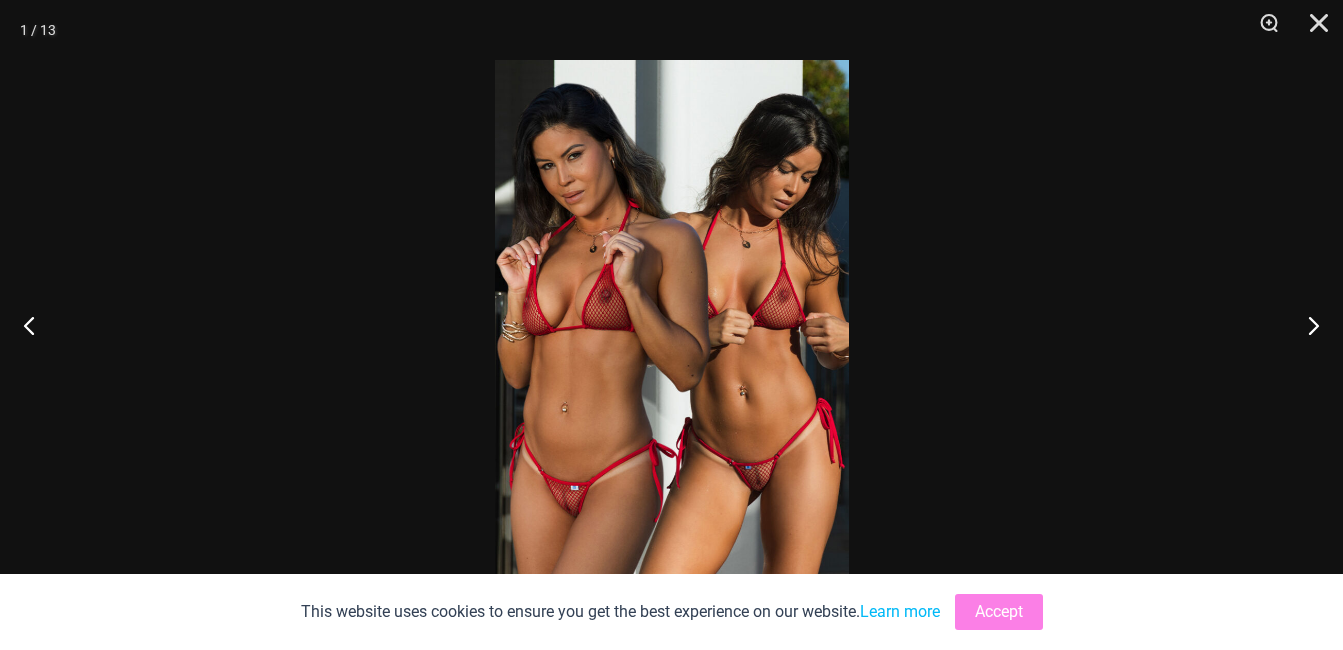 click at bounding box center [672, 325] 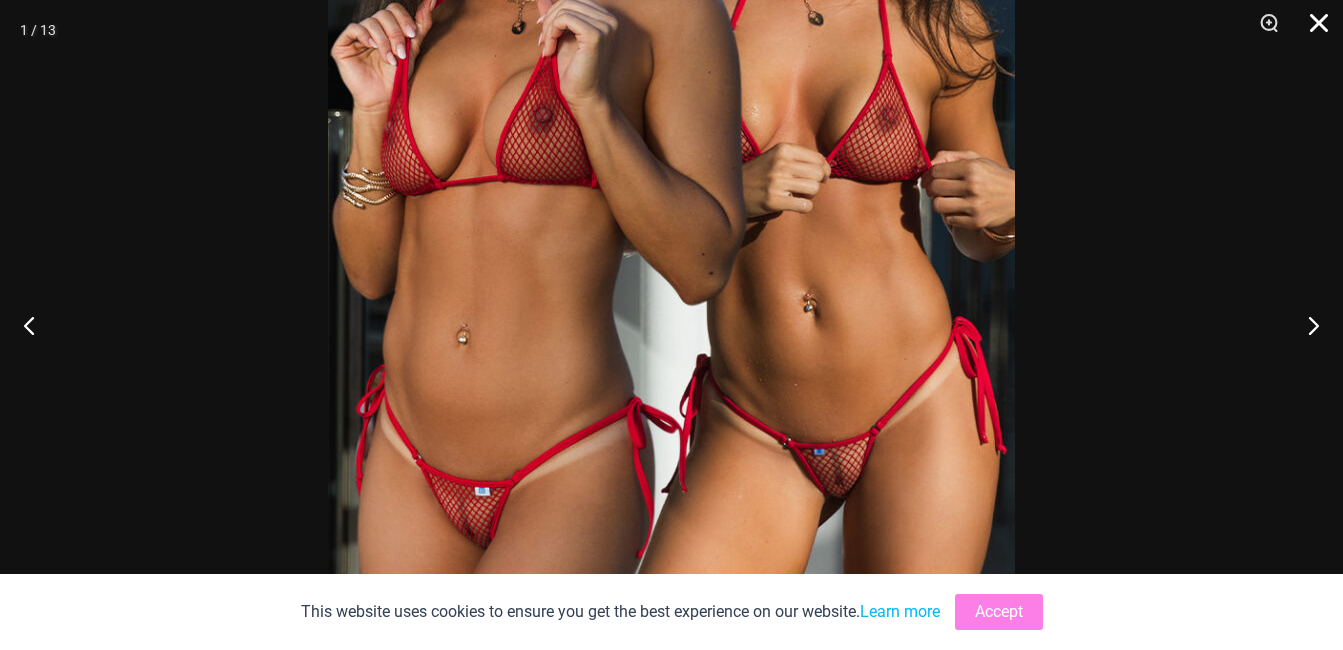 click at bounding box center [1312, 30] 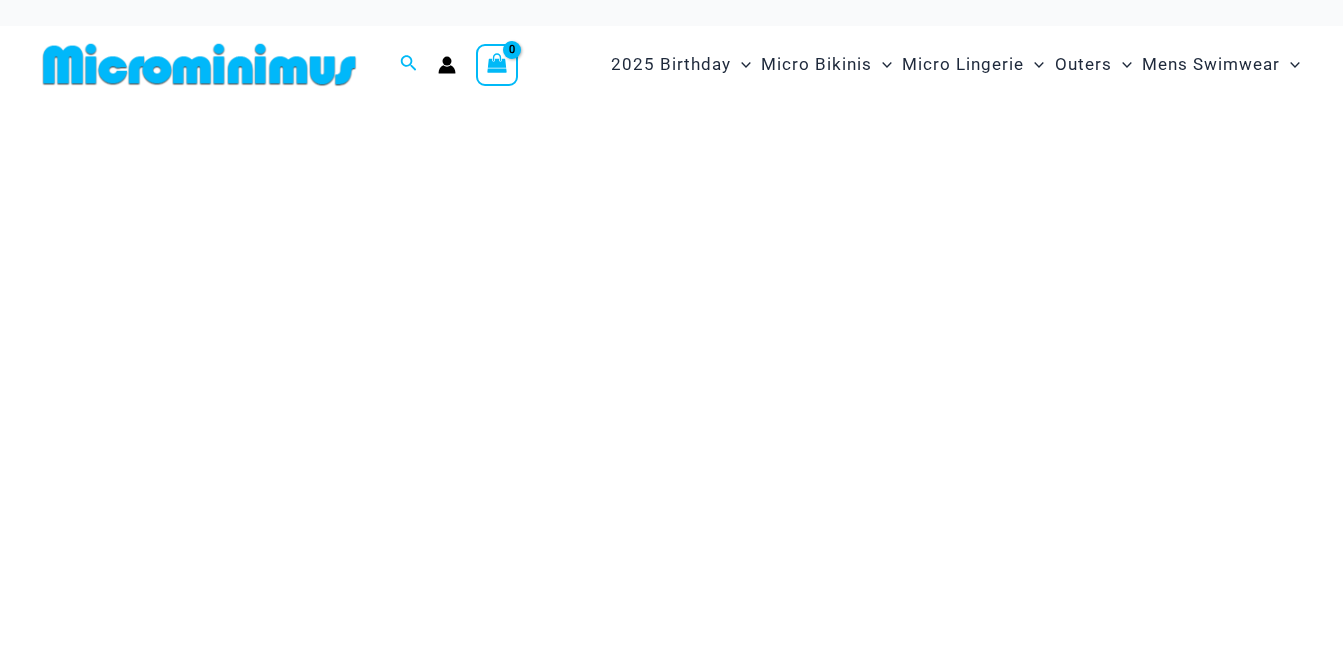 scroll, scrollTop: 0, scrollLeft: 0, axis: both 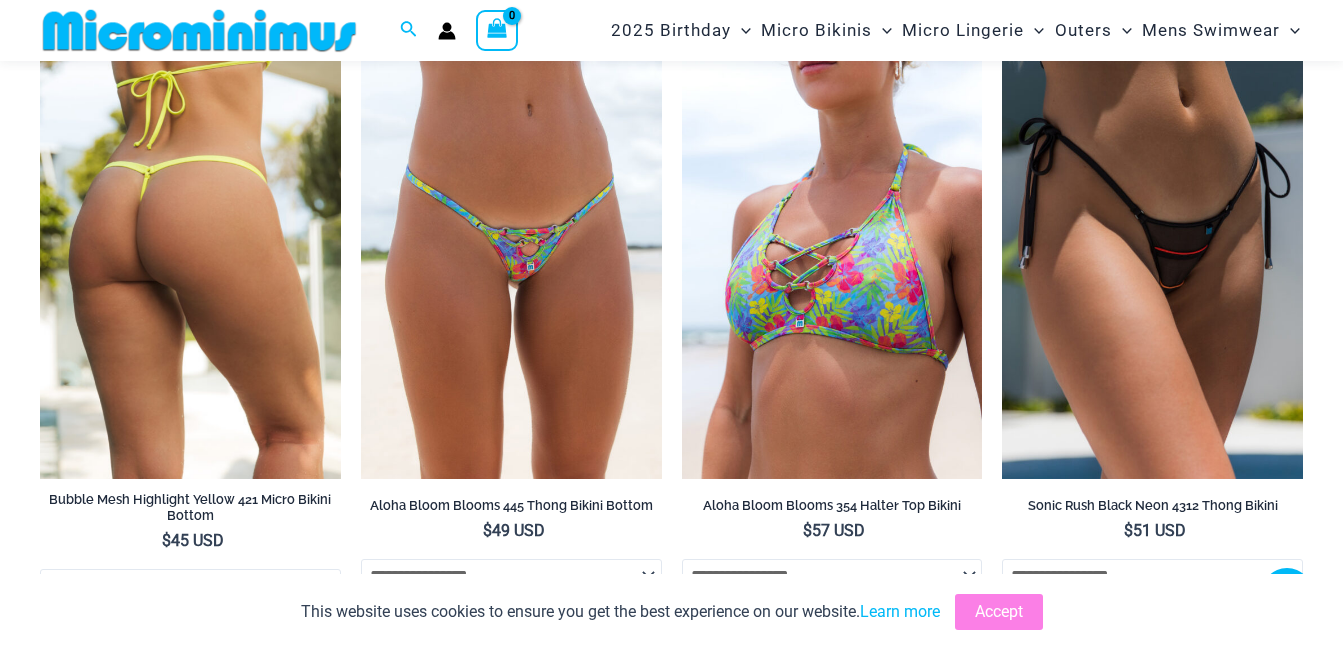 click at bounding box center [190, 253] 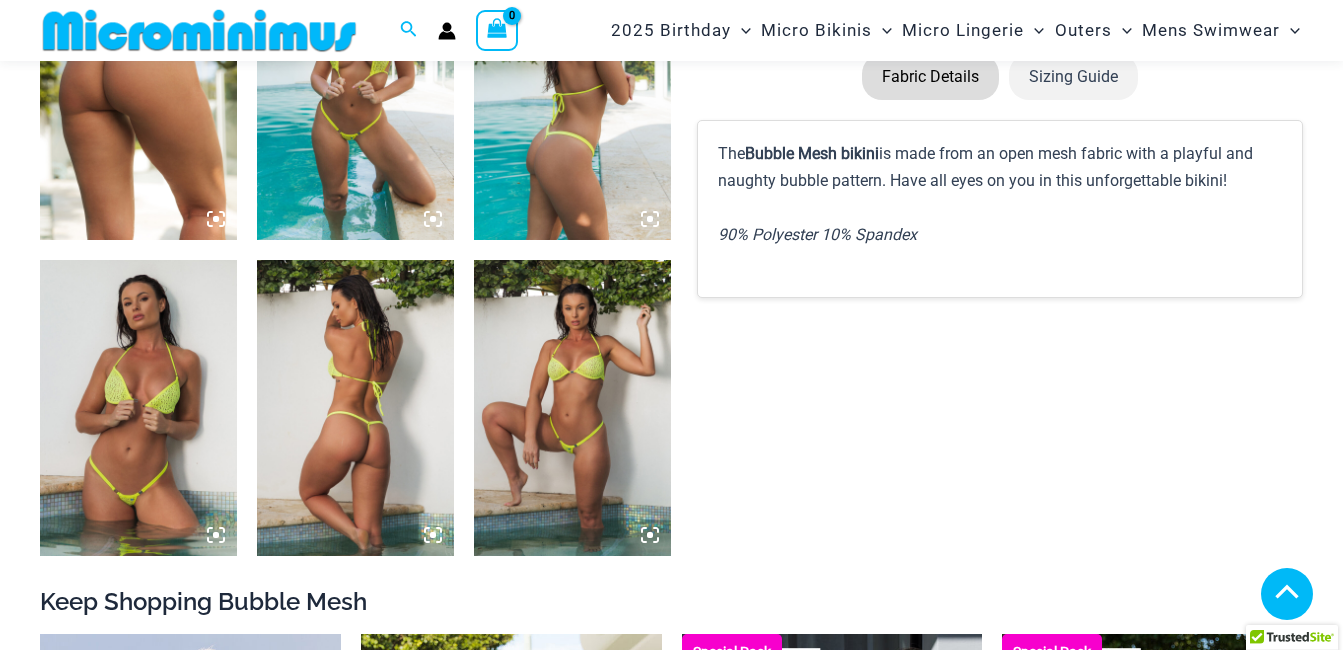 scroll, scrollTop: 3124, scrollLeft: 0, axis: vertical 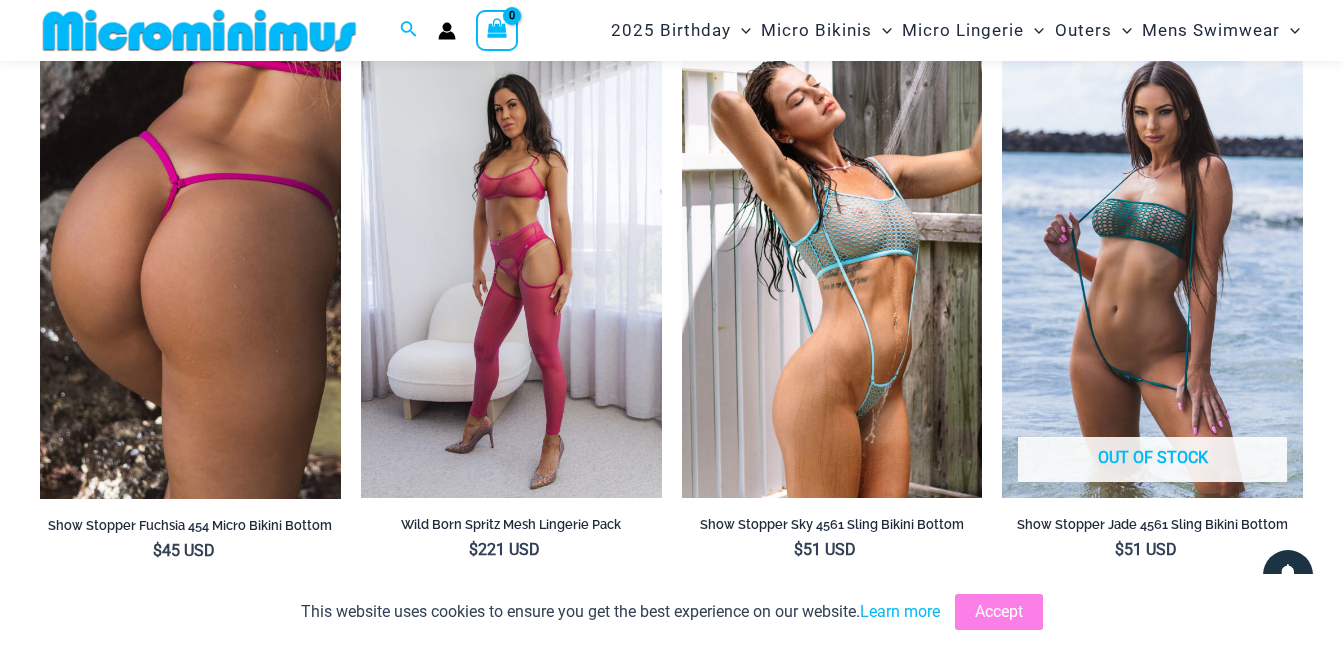 click at bounding box center (190, 273) 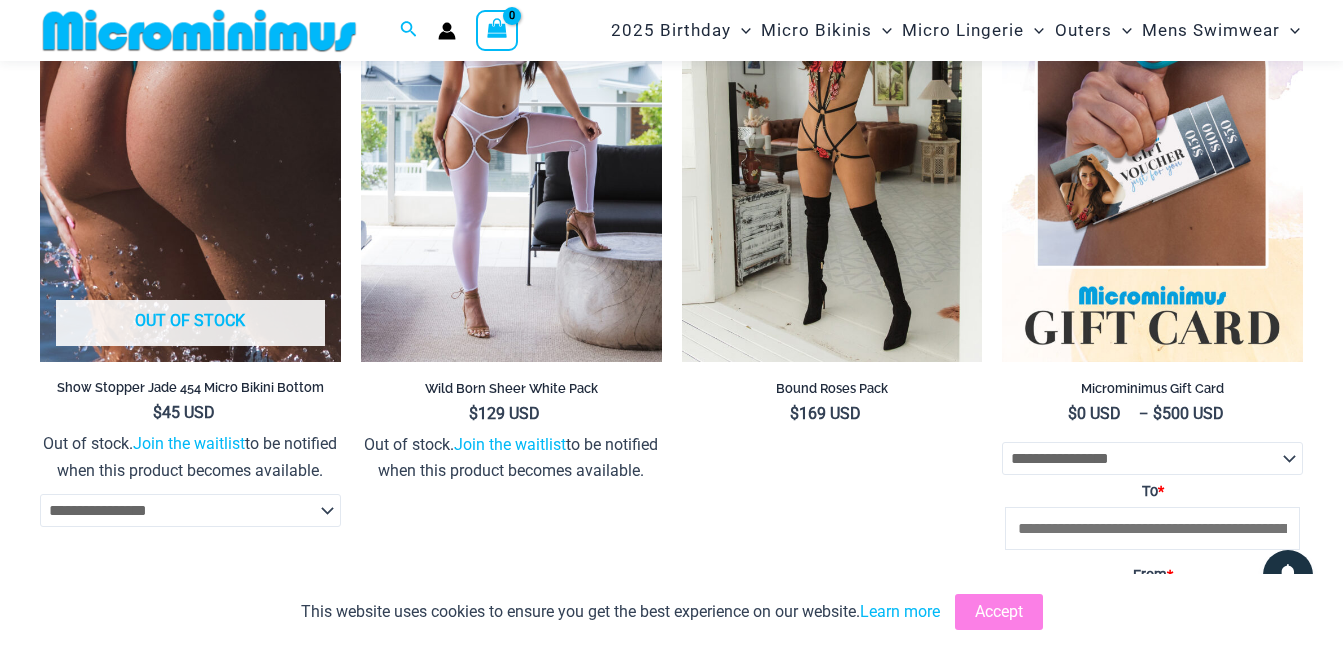 scroll, scrollTop: 4700, scrollLeft: 0, axis: vertical 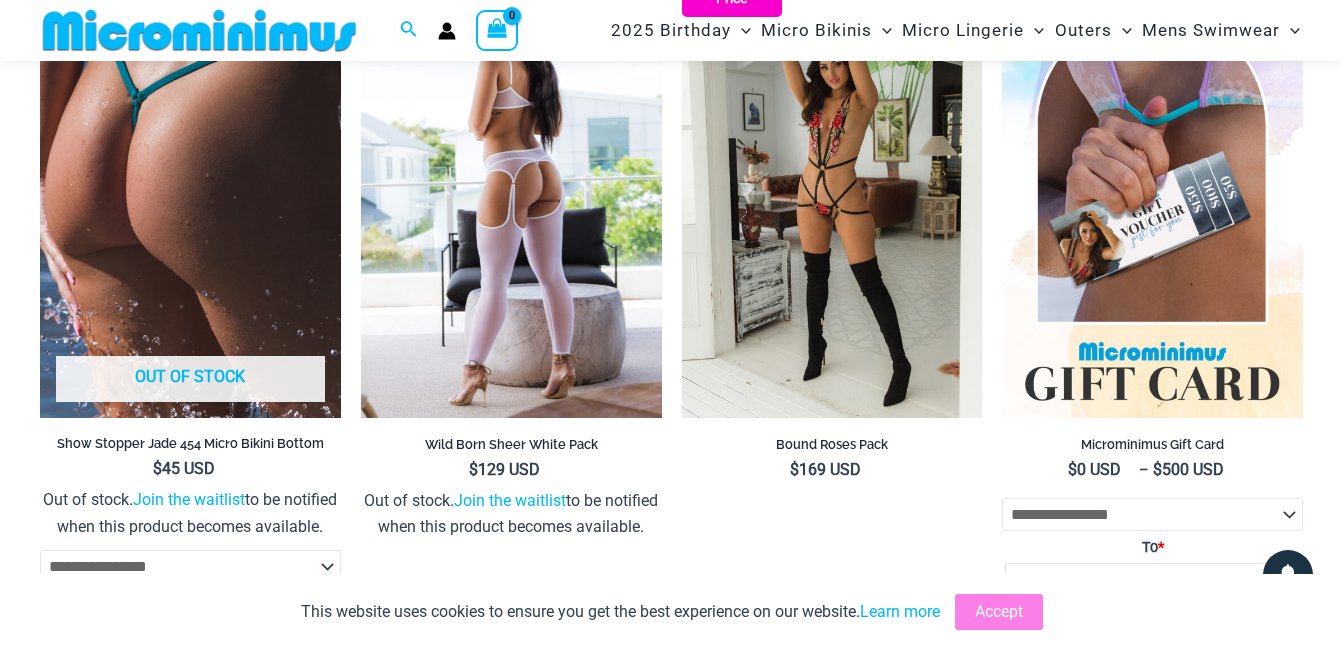 click at bounding box center (511, 192) 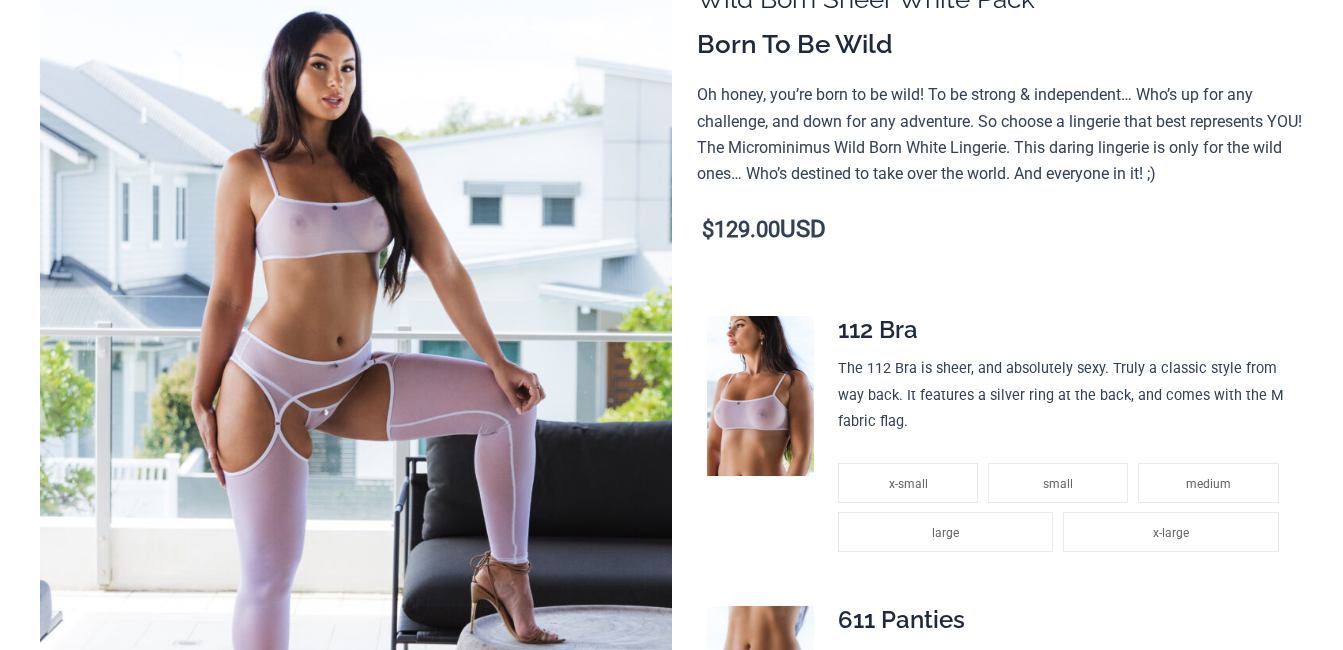 scroll, scrollTop: 260, scrollLeft: 0, axis: vertical 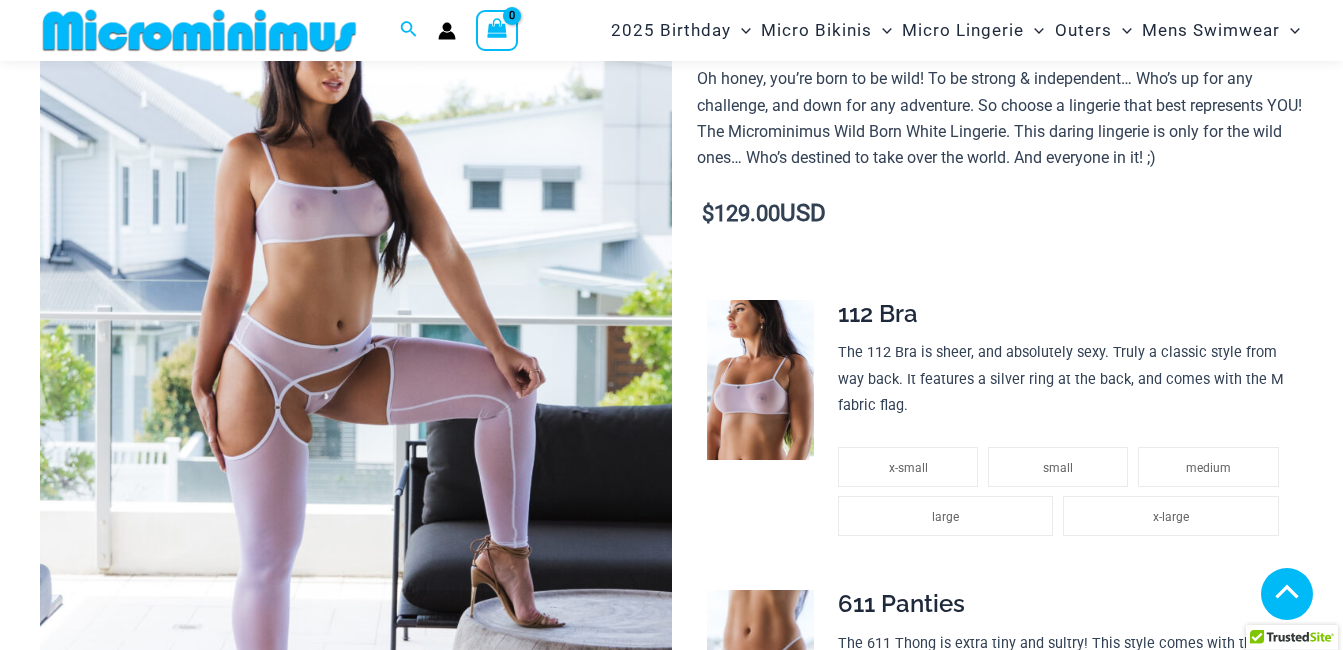 click at bounding box center [355, 1345] 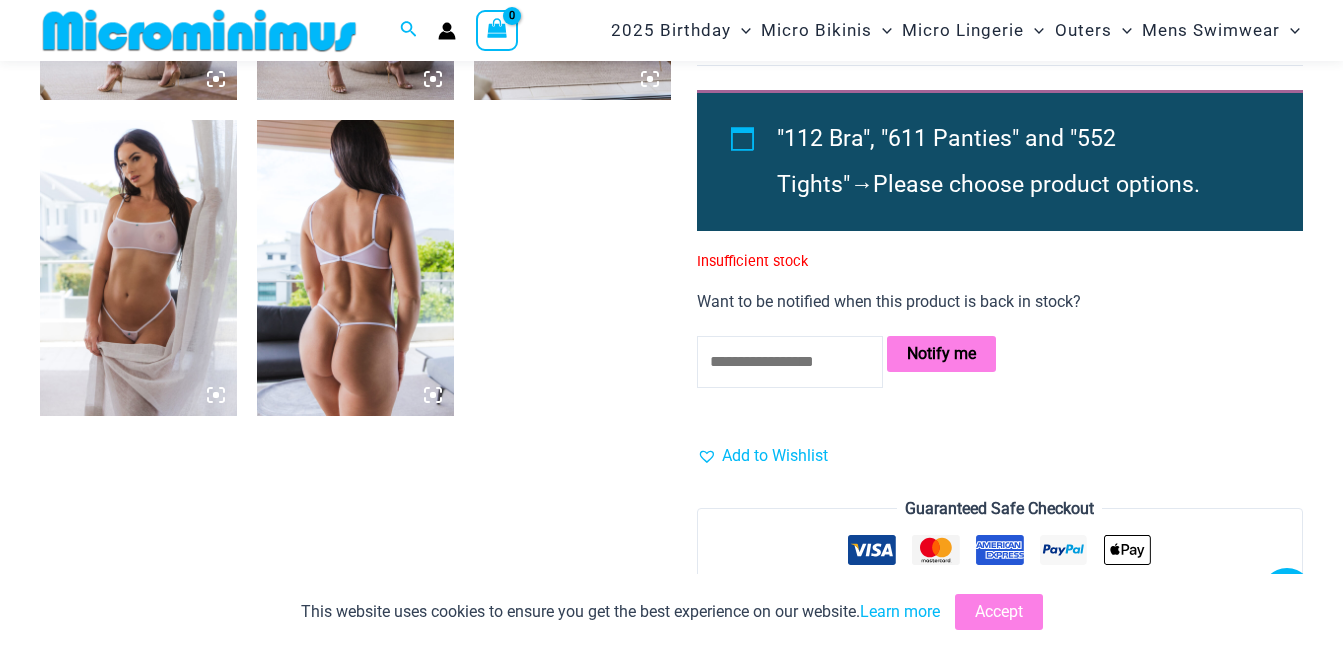 scroll, scrollTop: 1331, scrollLeft: 0, axis: vertical 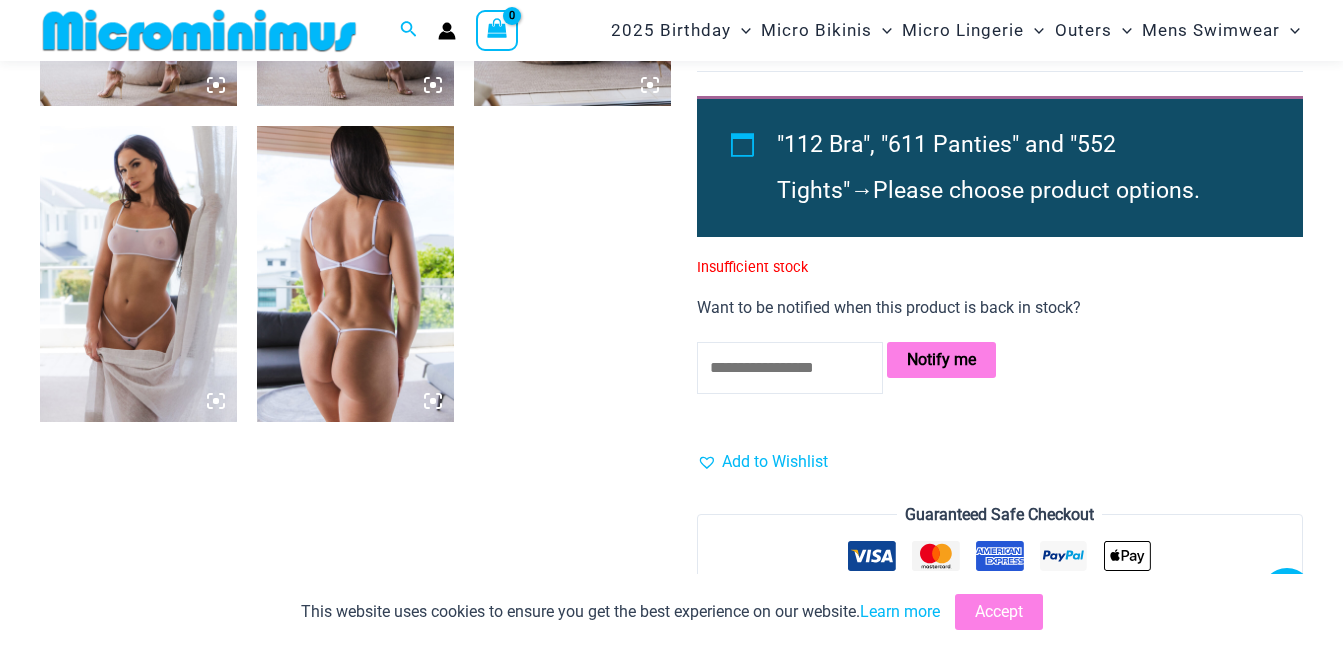 click 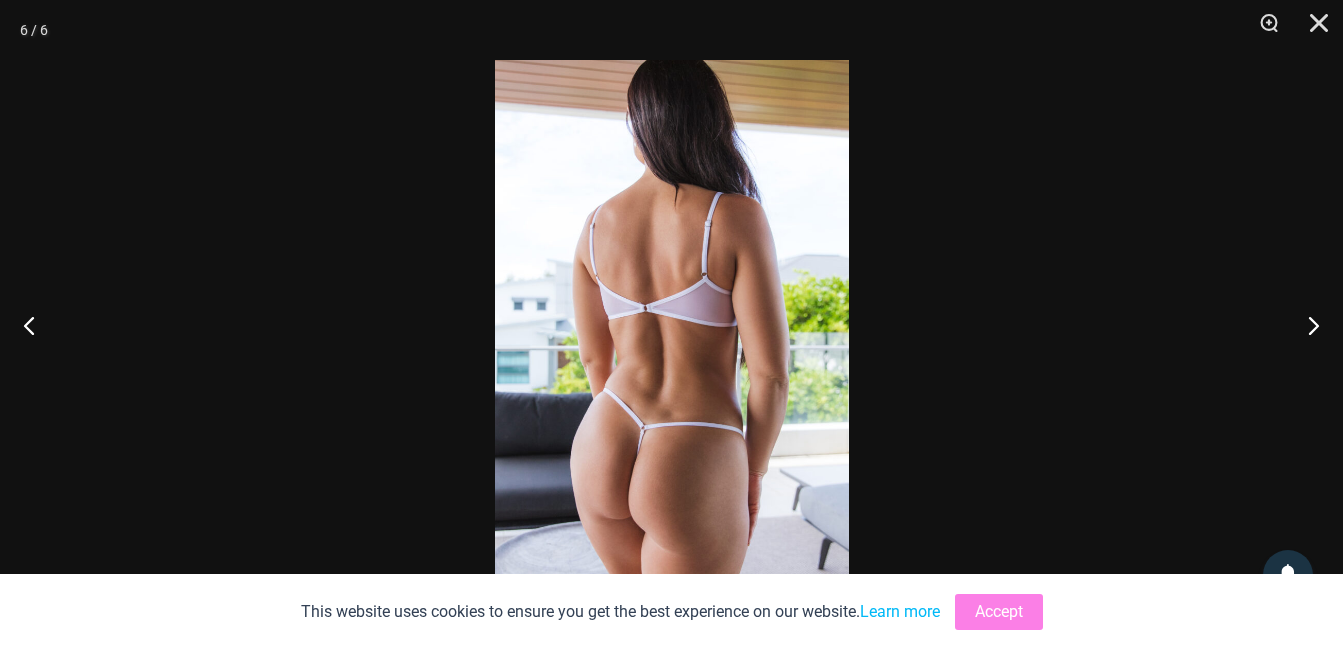 click at bounding box center [672, 325] 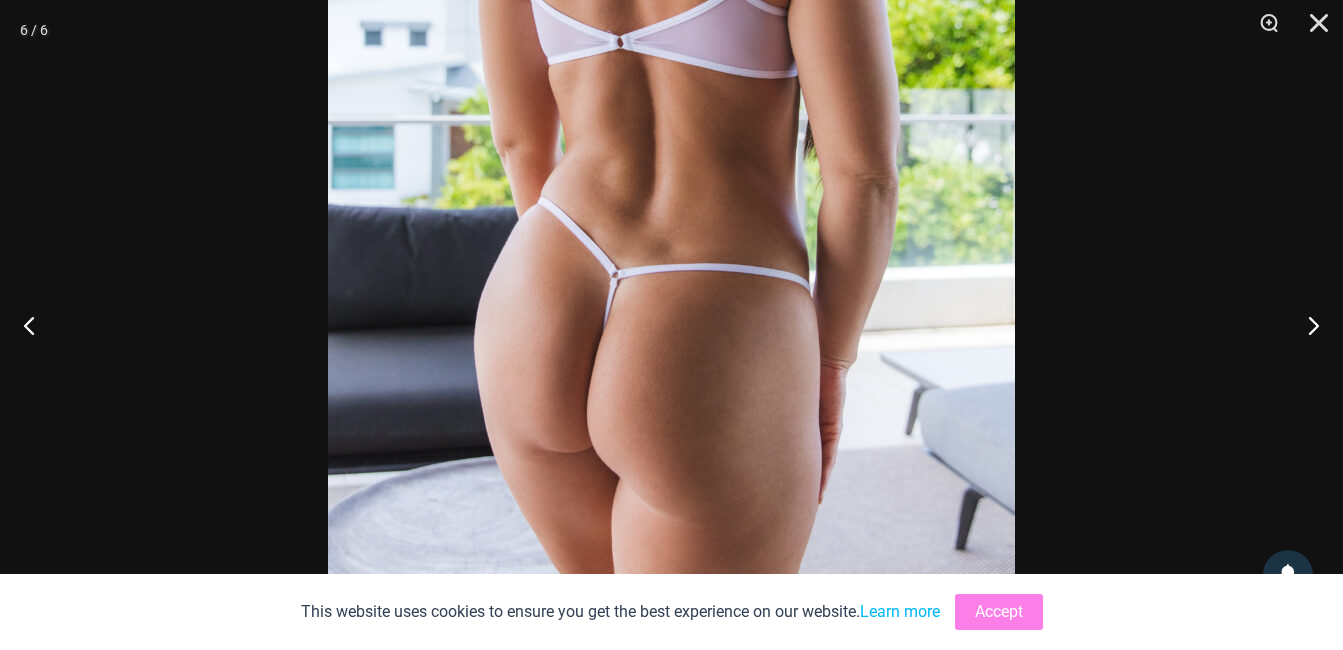 click at bounding box center (671, 75) 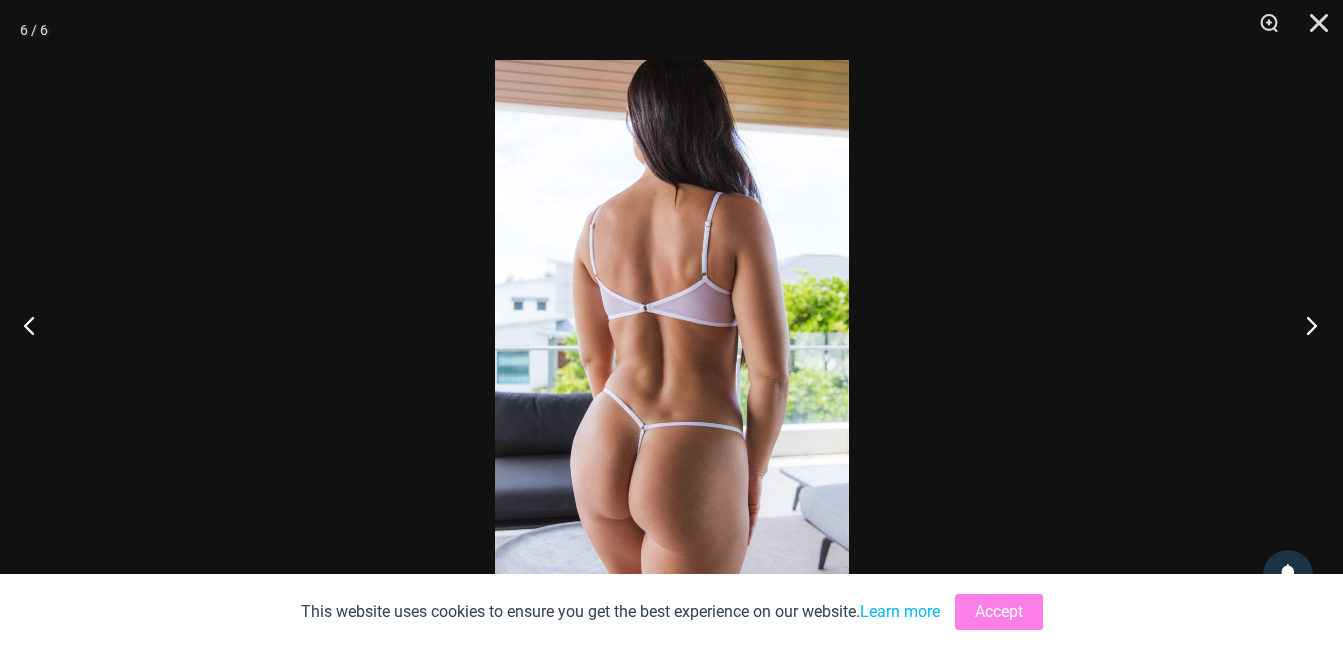 click at bounding box center (1305, 325) 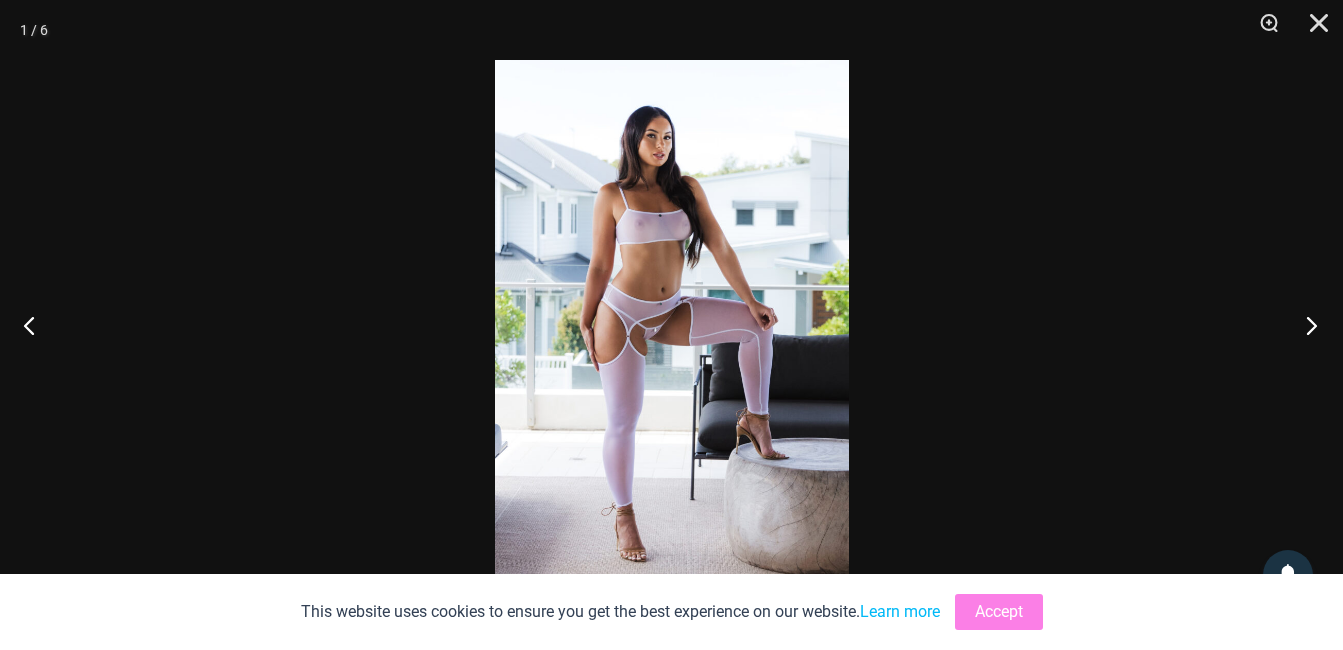 click at bounding box center (1305, 325) 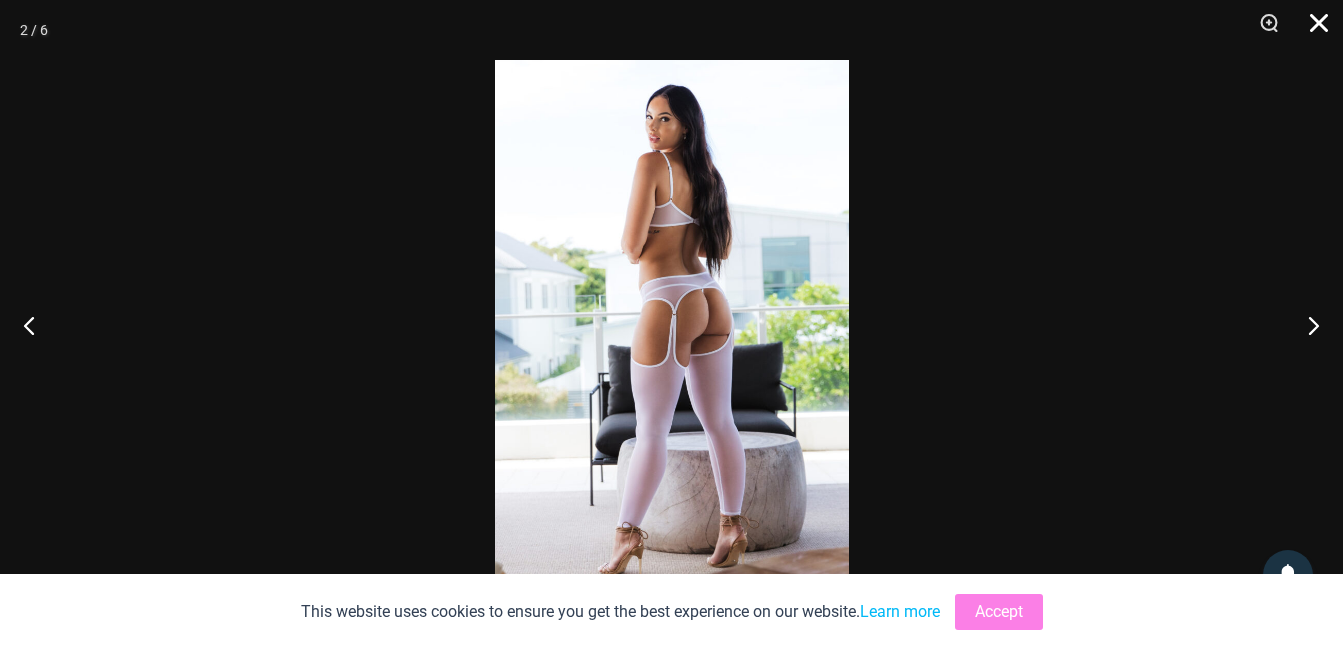 click at bounding box center (1312, 30) 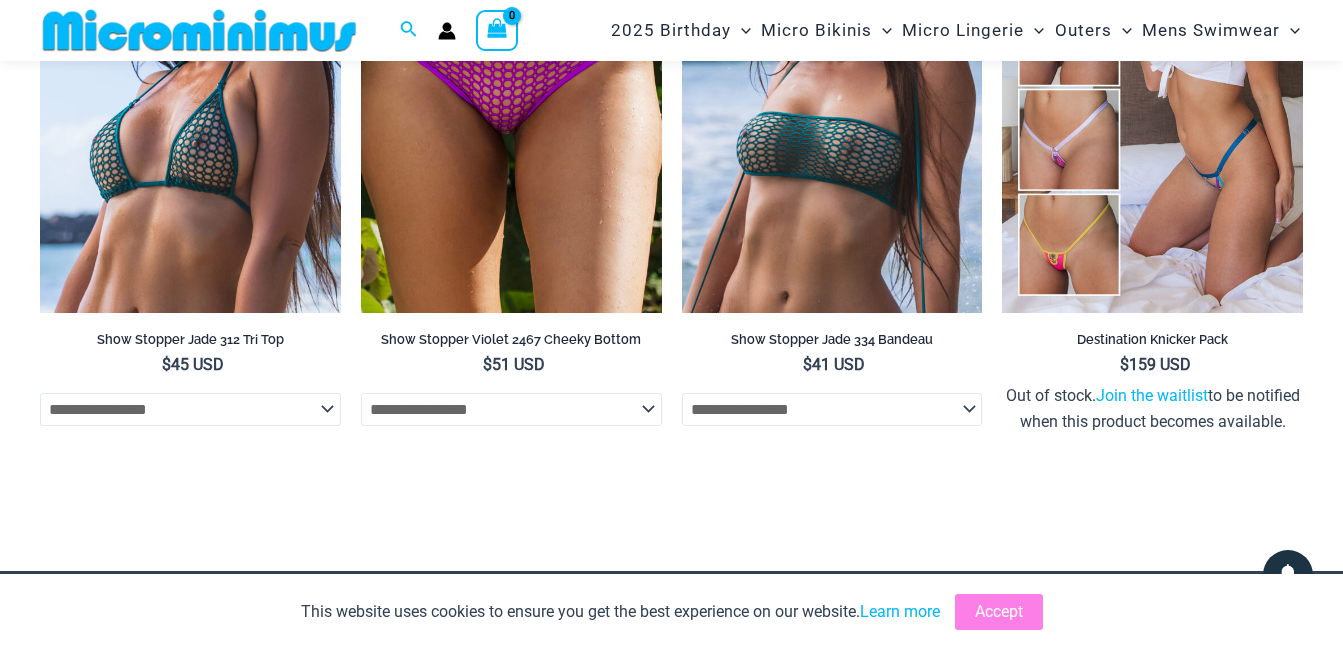 scroll, scrollTop: 6317, scrollLeft: 0, axis: vertical 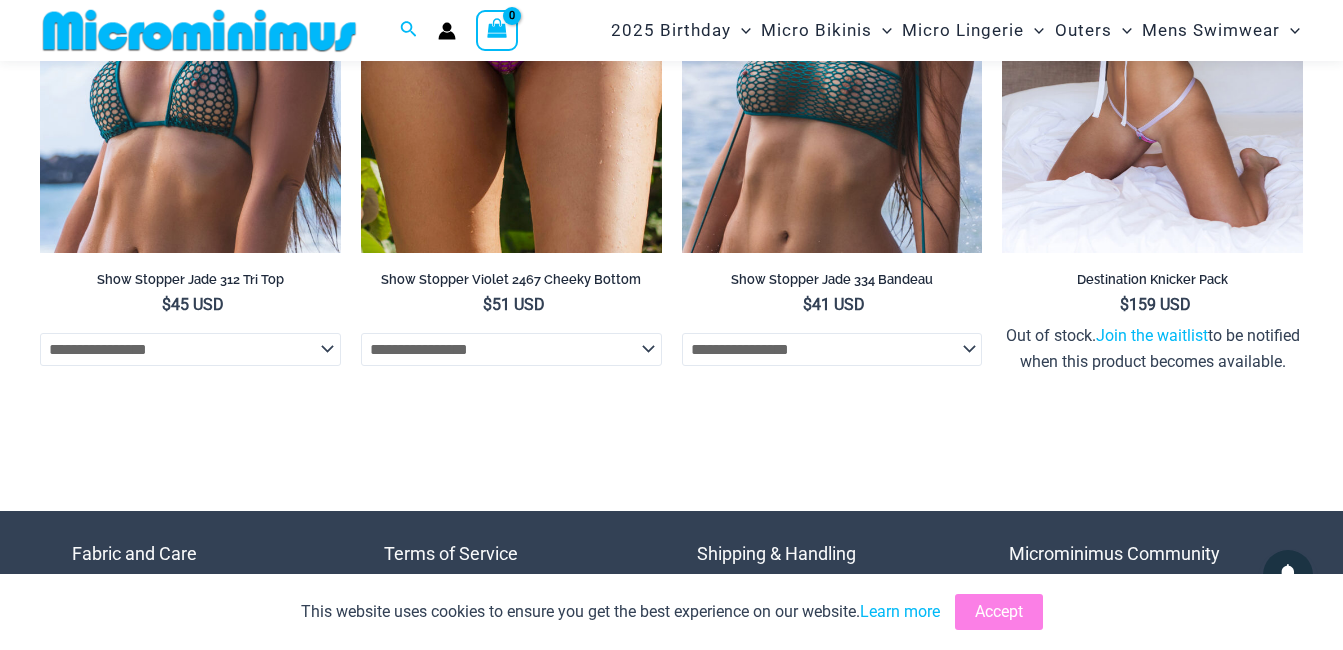 click at bounding box center [1152, 27] 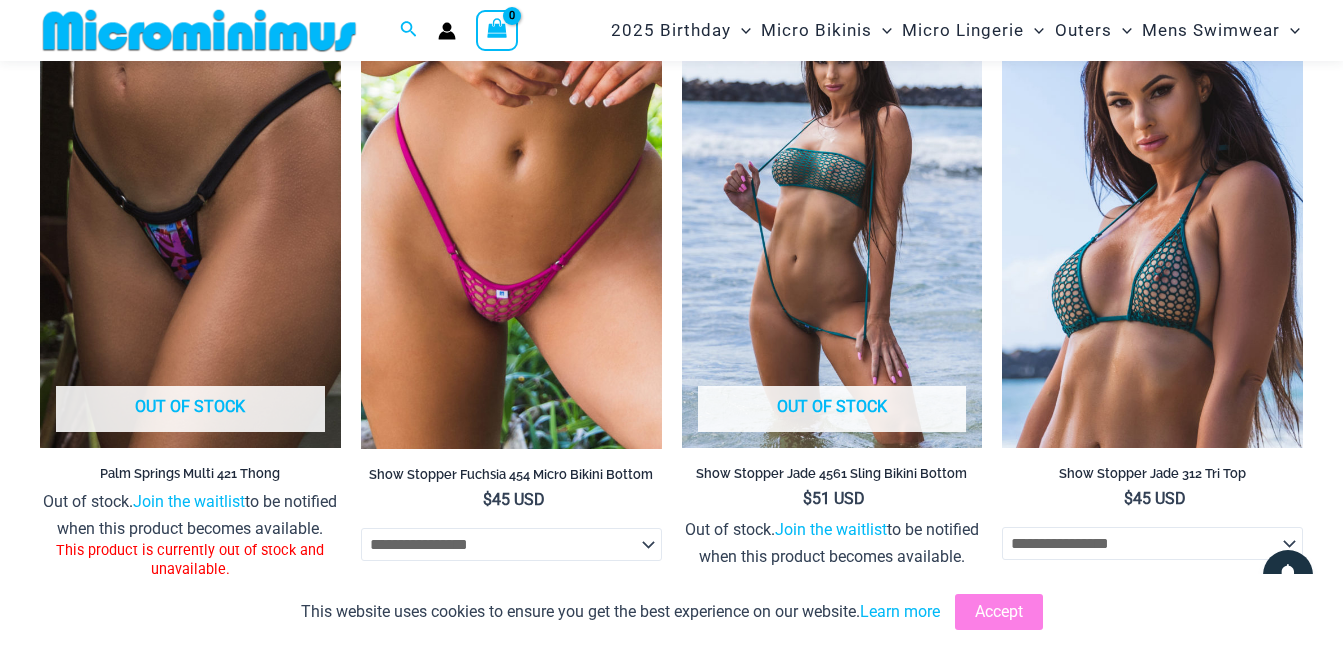 scroll, scrollTop: 2438, scrollLeft: 0, axis: vertical 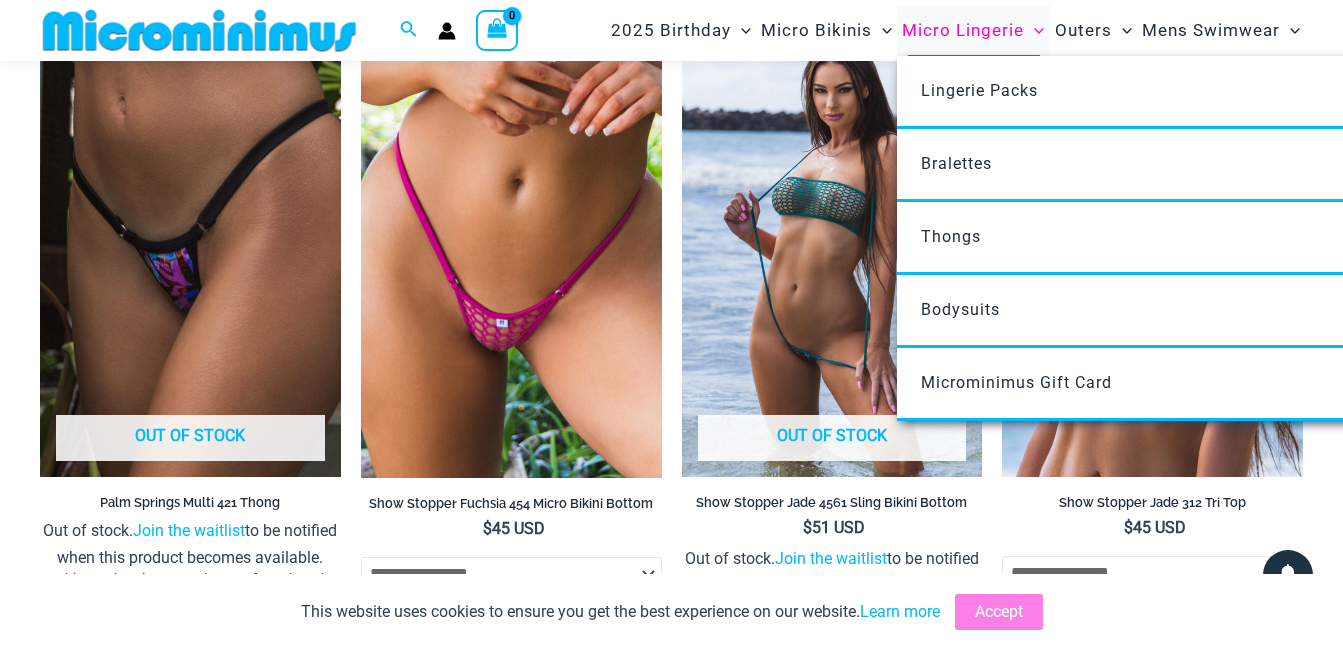 click on "Micro Lingerie" at bounding box center [963, 30] 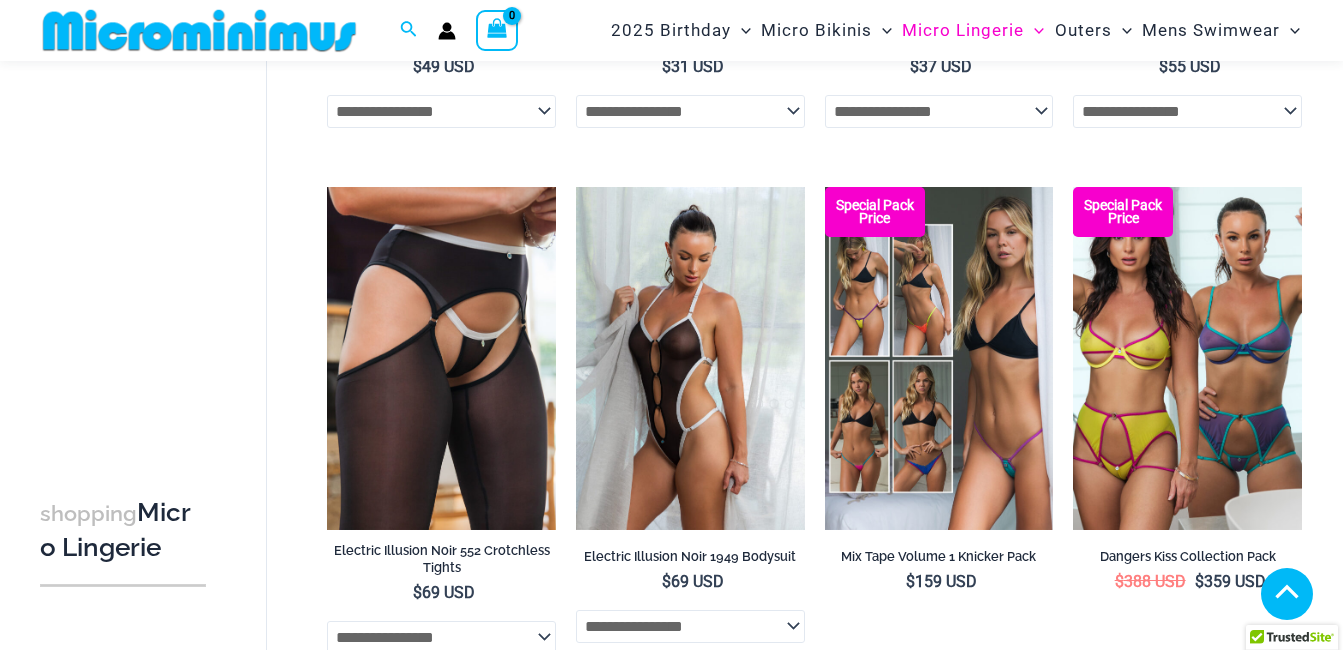 scroll, scrollTop: 2171, scrollLeft: 0, axis: vertical 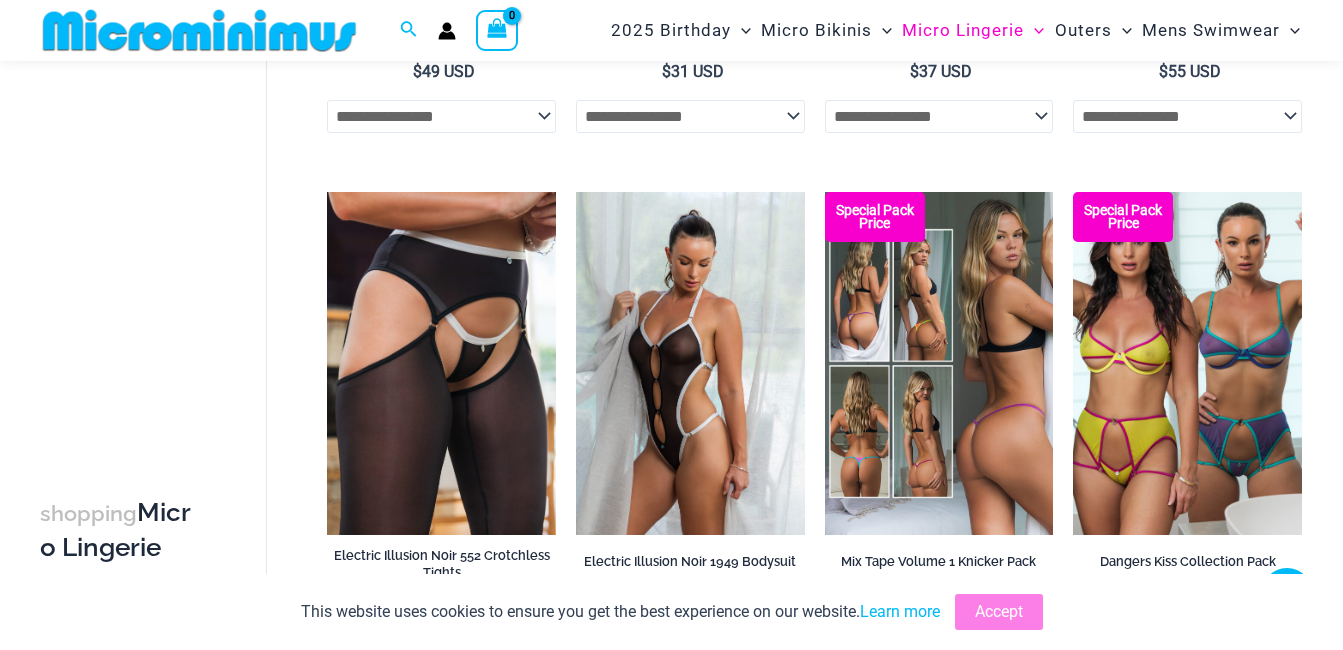 click at bounding box center [939, 363] 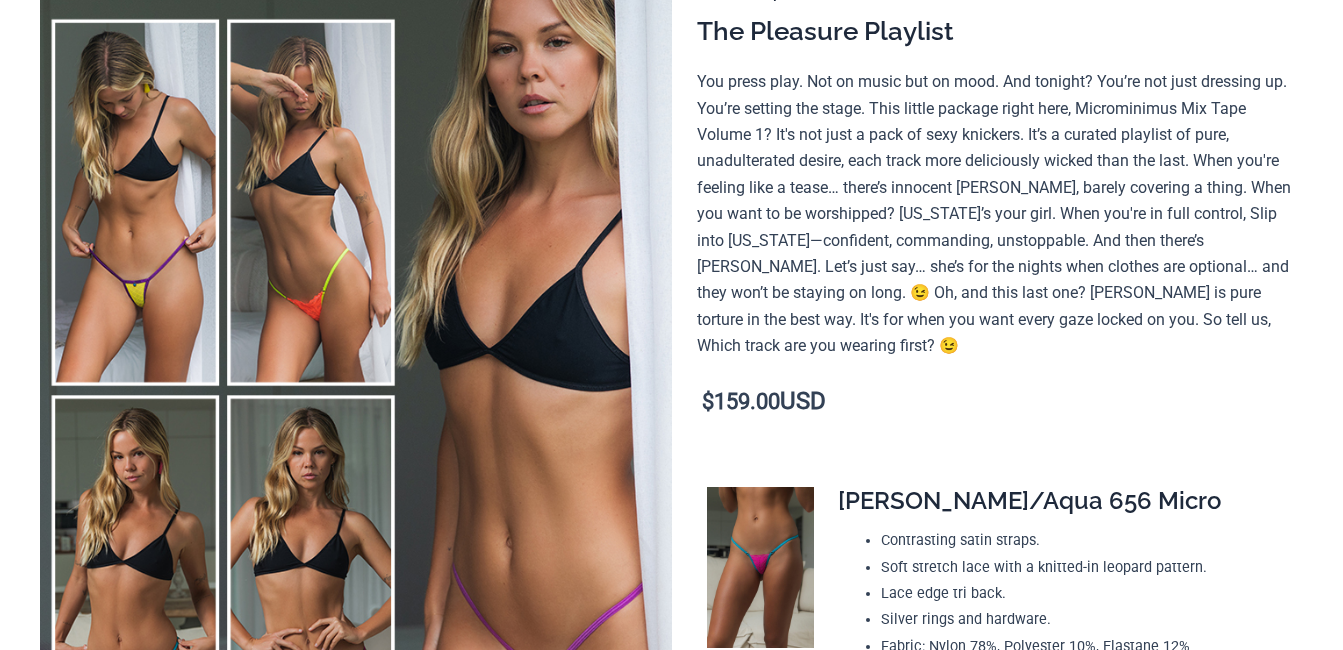 scroll, scrollTop: 267, scrollLeft: 0, axis: vertical 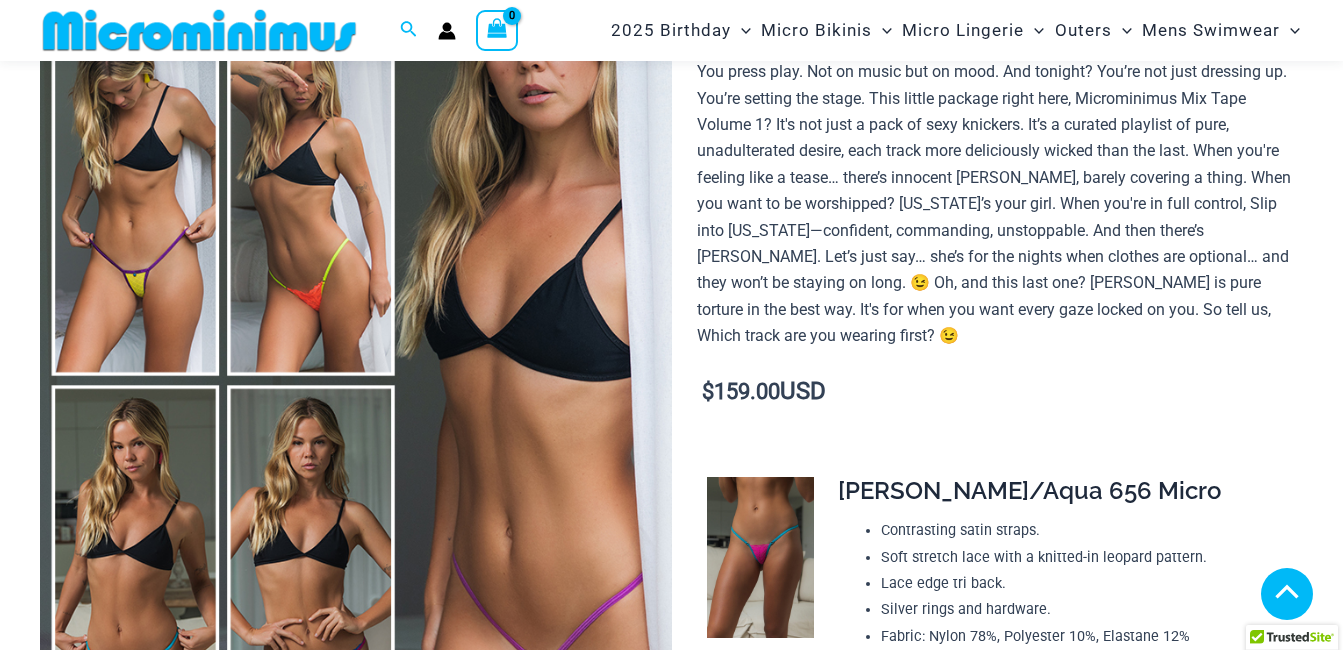 click at bounding box center (138, 1022) 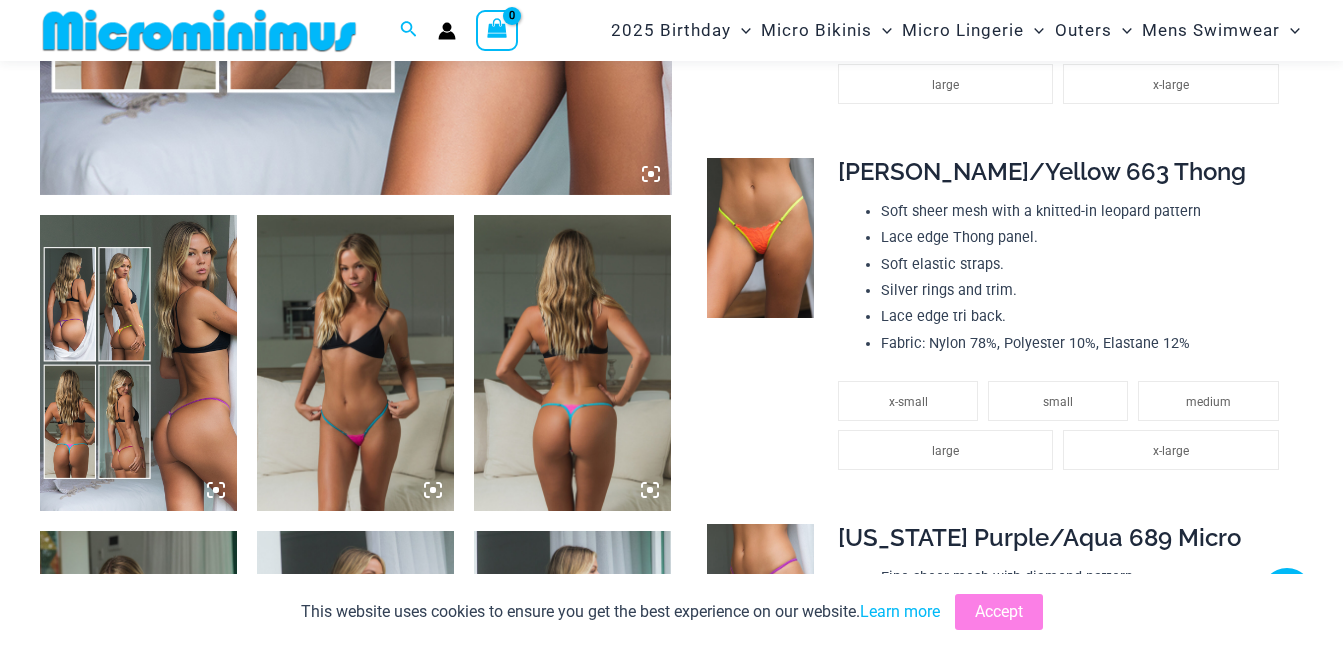 scroll, scrollTop: 953, scrollLeft: 0, axis: vertical 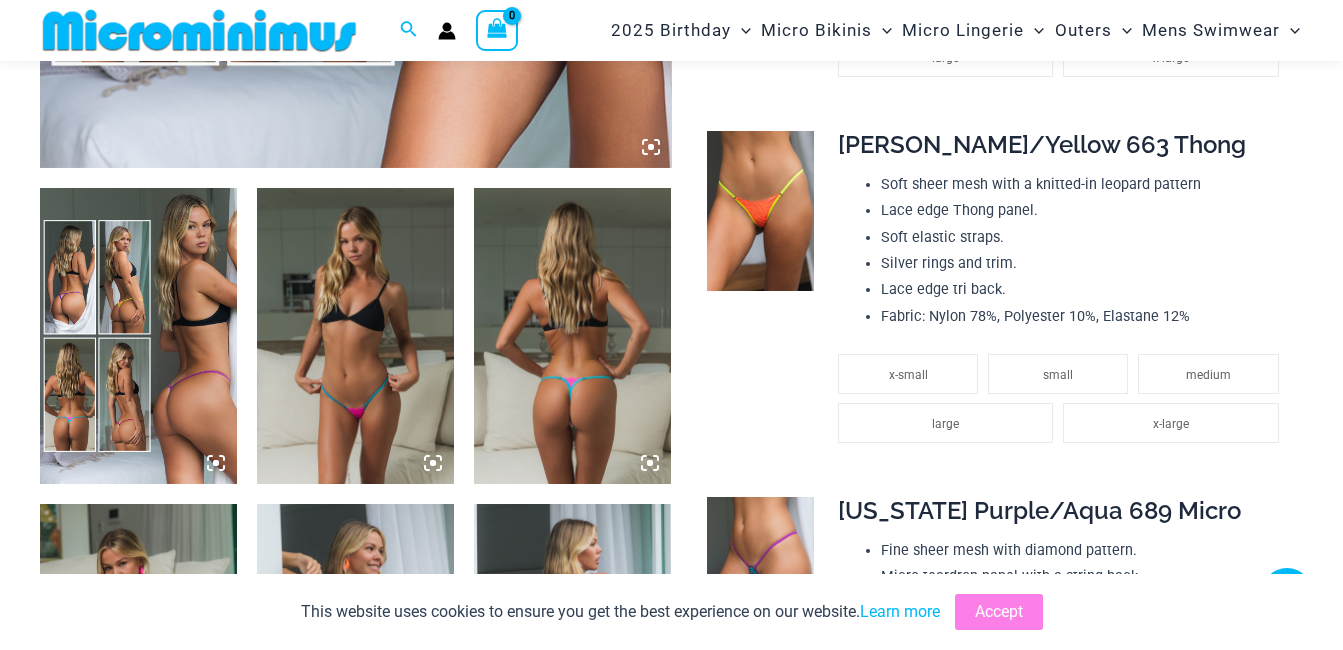 click 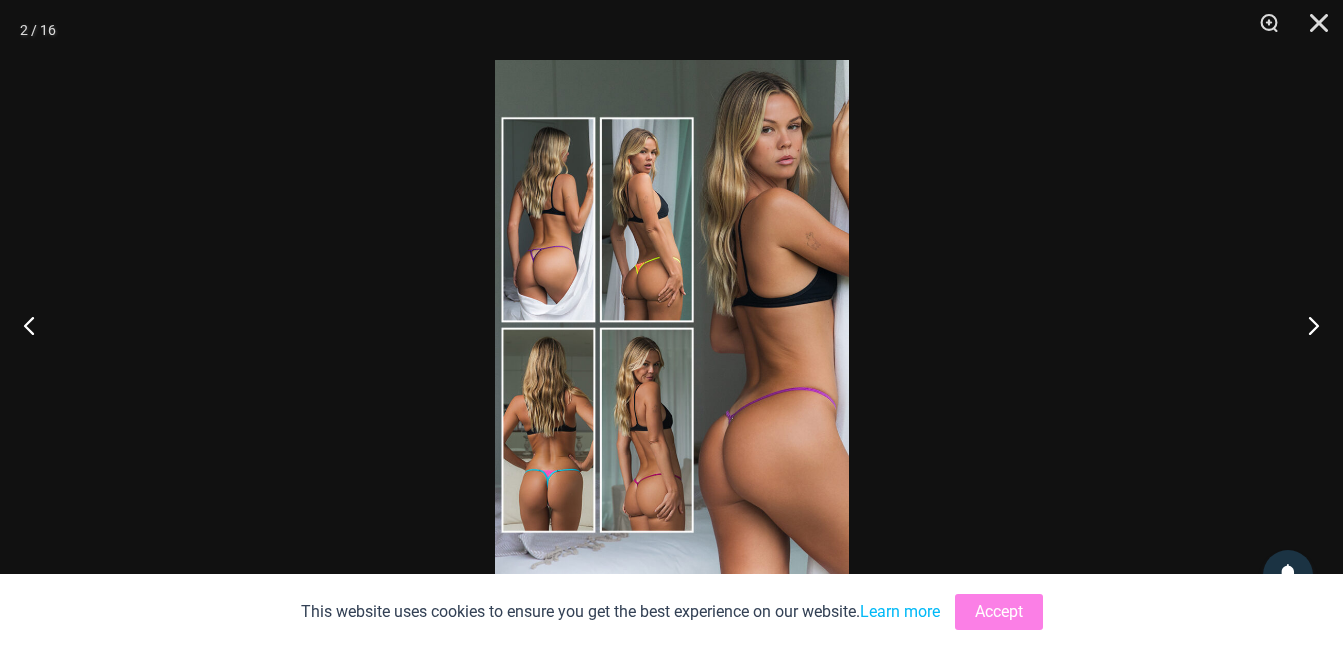 click at bounding box center [672, 325] 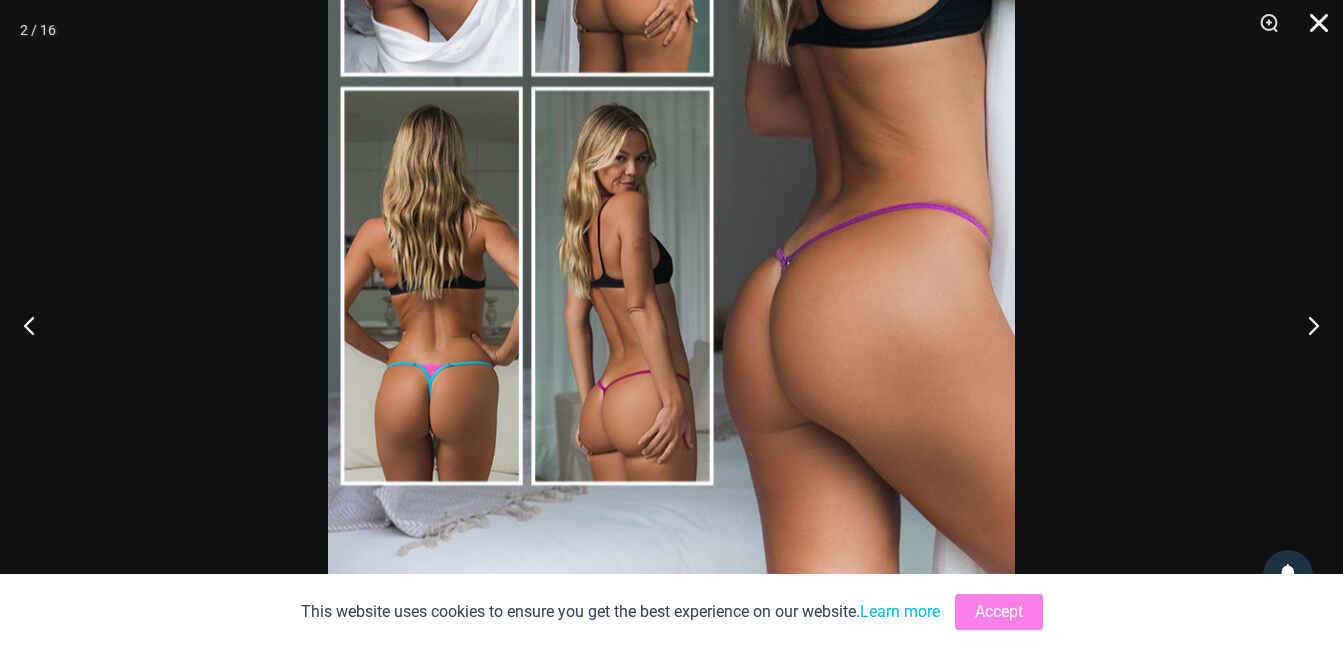 click at bounding box center [1312, 30] 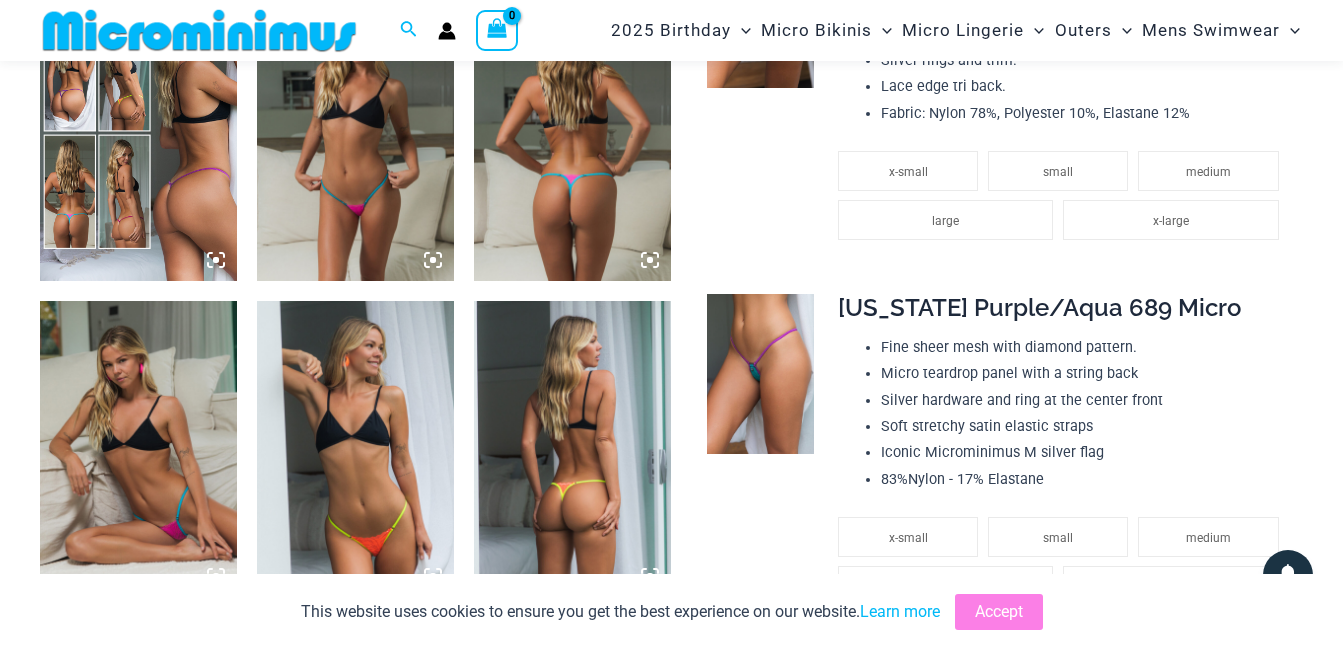 scroll, scrollTop: 1233, scrollLeft: 0, axis: vertical 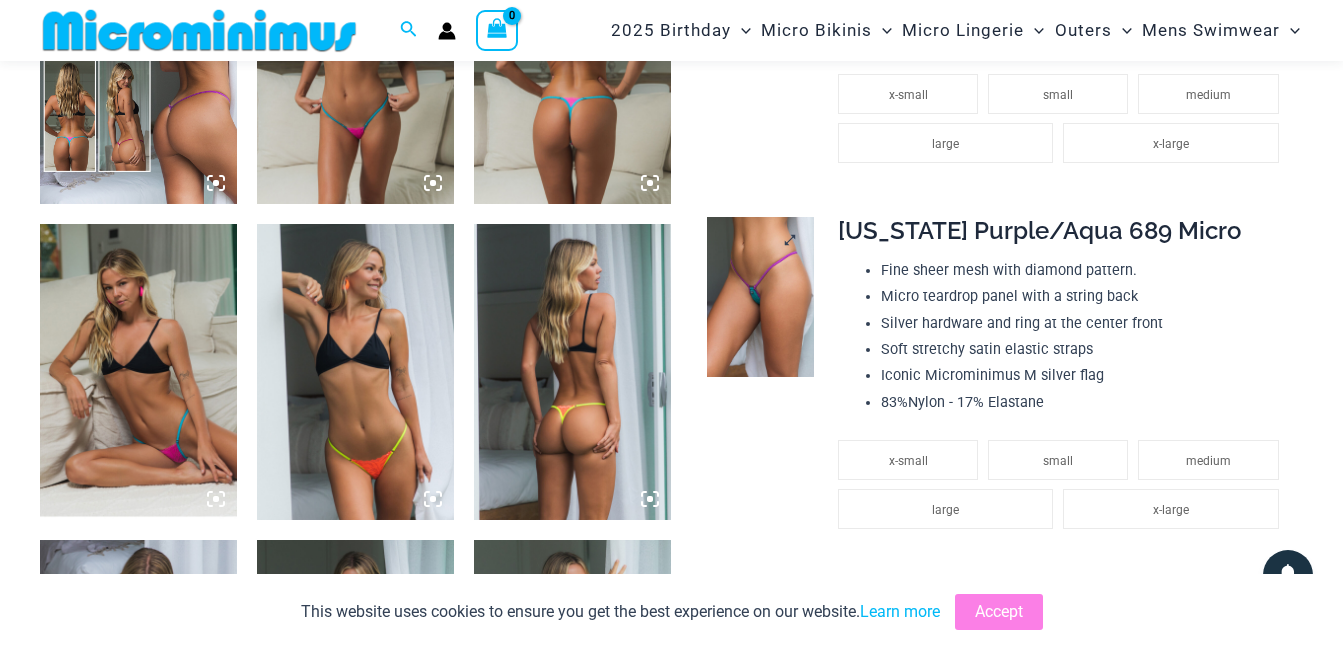 click at bounding box center [760, 297] 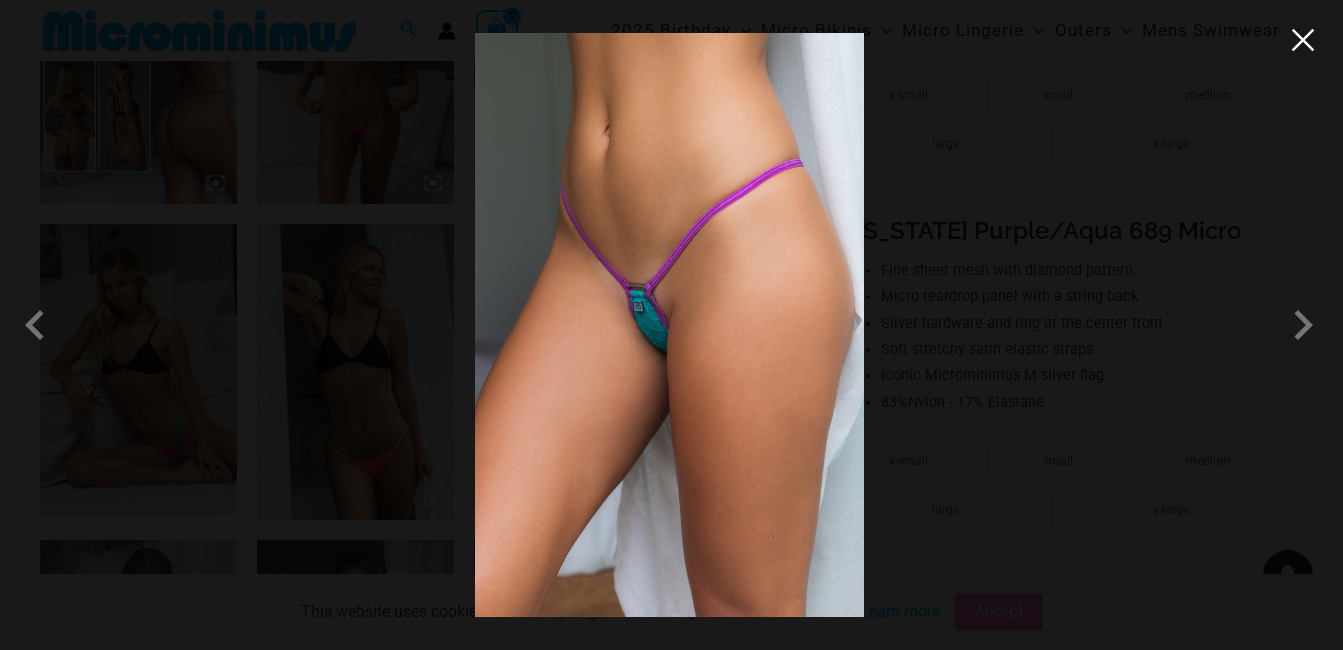 click at bounding box center [1303, 40] 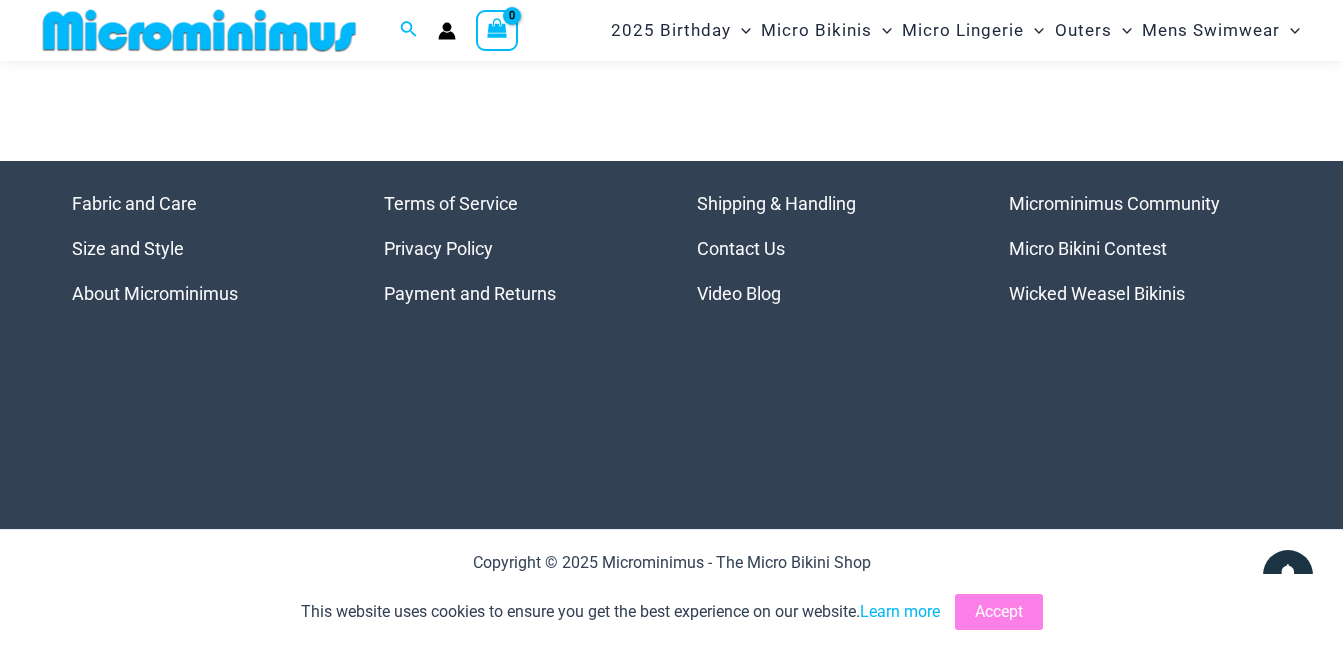 scroll, scrollTop: 6791, scrollLeft: 0, axis: vertical 